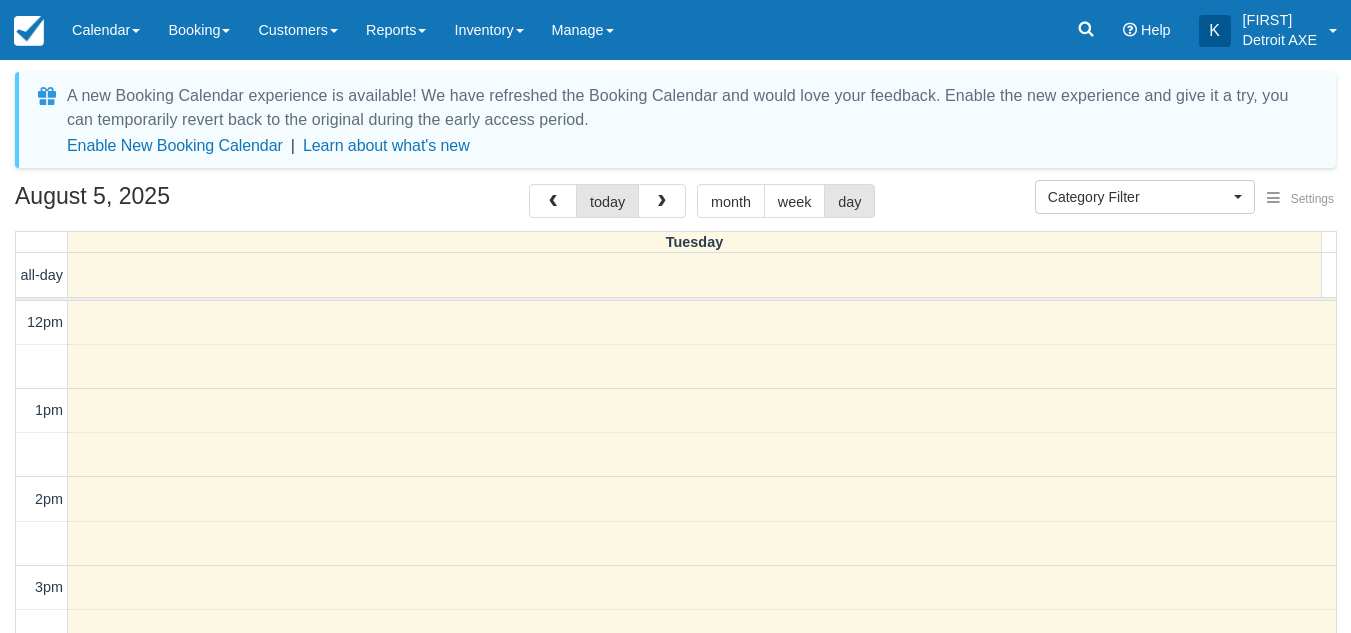 select 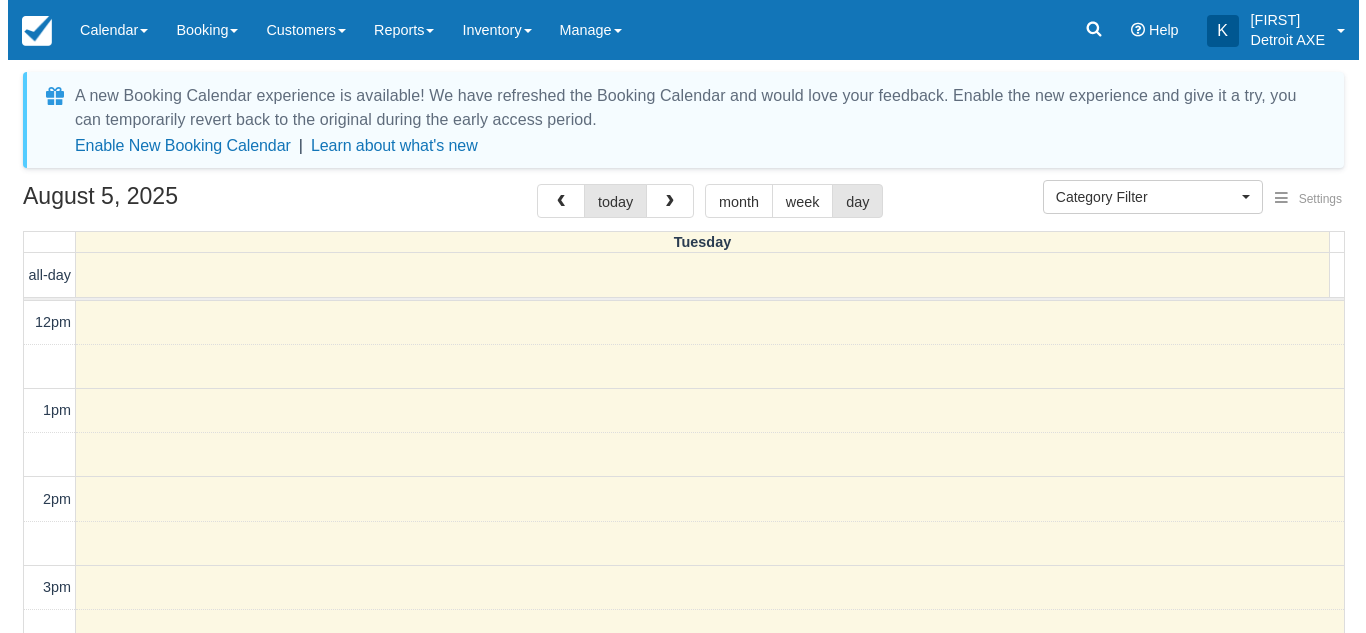 scroll, scrollTop: 443, scrollLeft: 0, axis: vertical 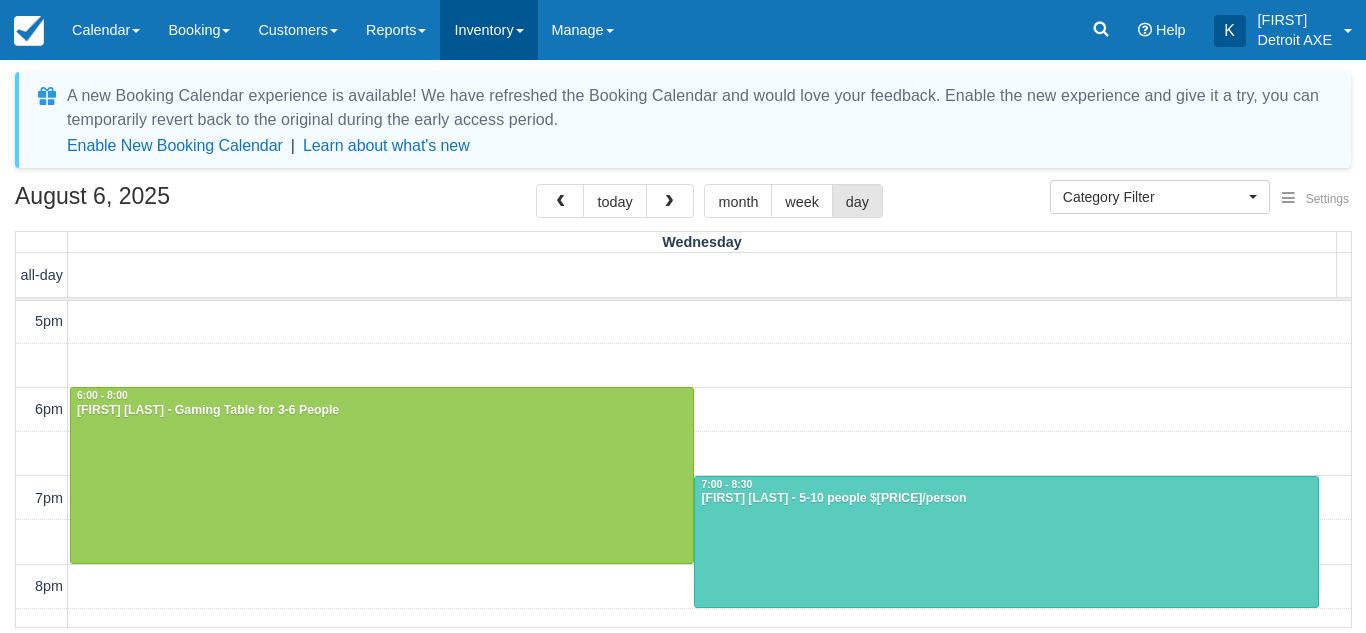 click on "Inventory" at bounding box center [488, 30] 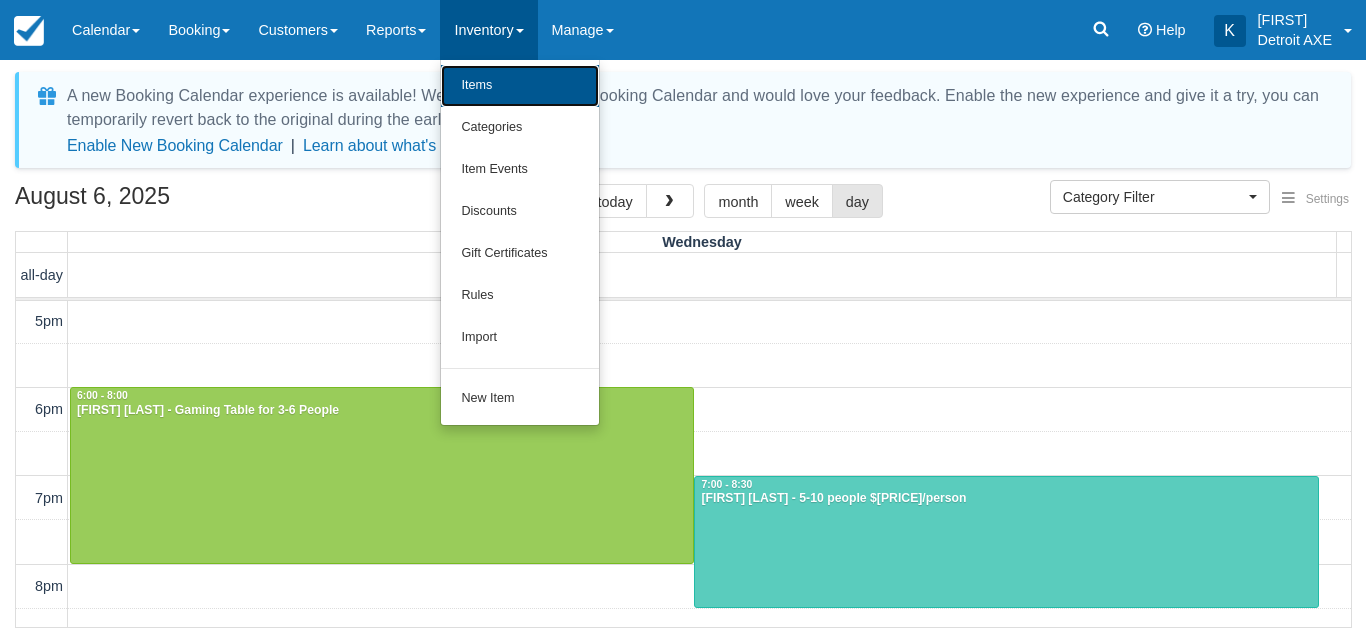 click on "Items" at bounding box center (520, 86) 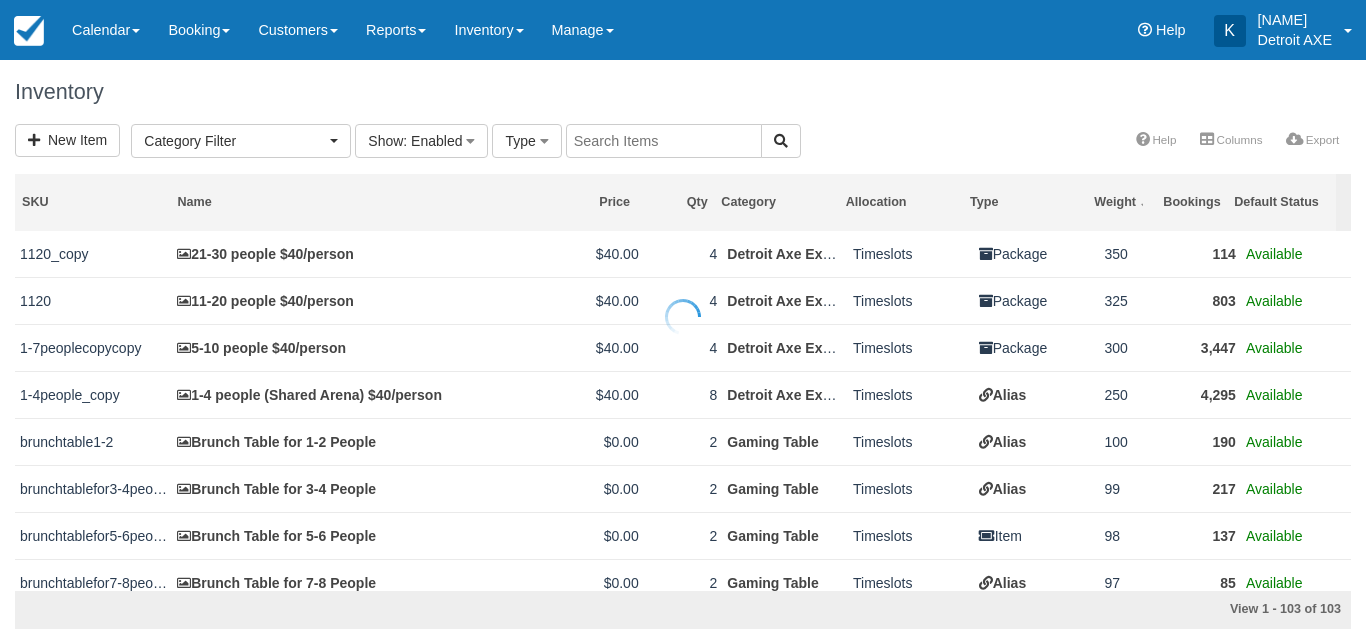select 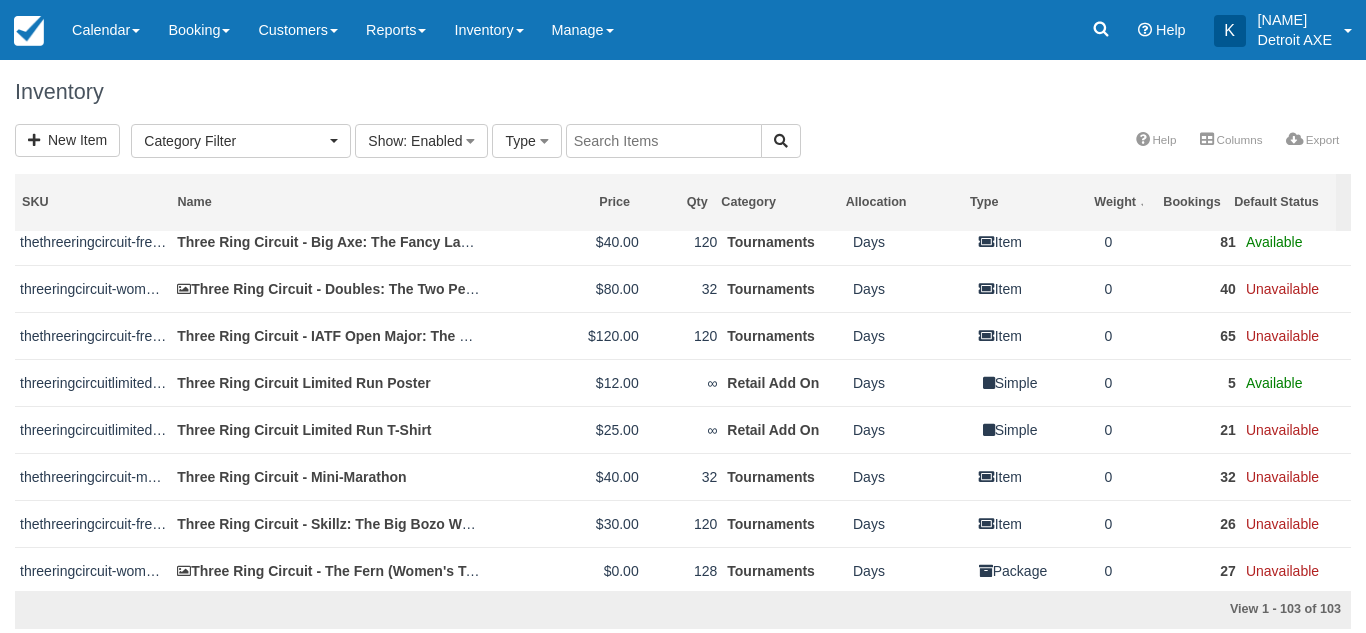 scroll, scrollTop: 4223, scrollLeft: 0, axis: vertical 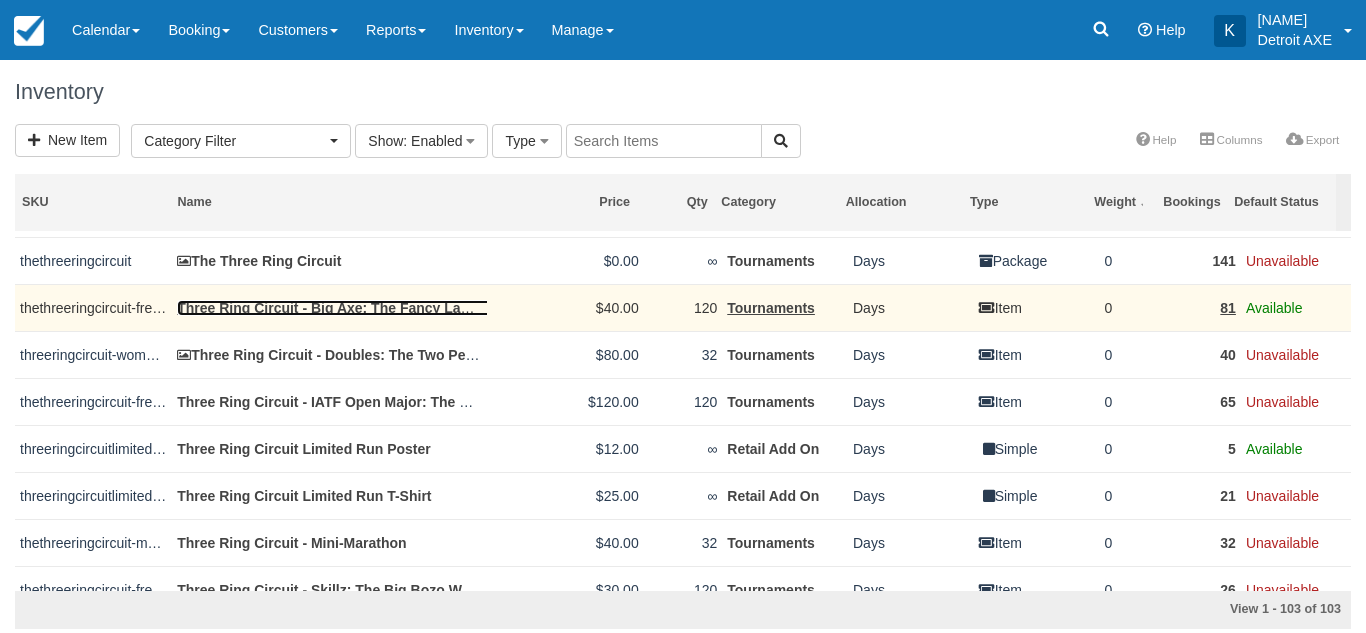 click on "Three Ring Circuit - Big Axe: The Fancy Lad Big Axe Challenge" at bounding box center [386, 308] 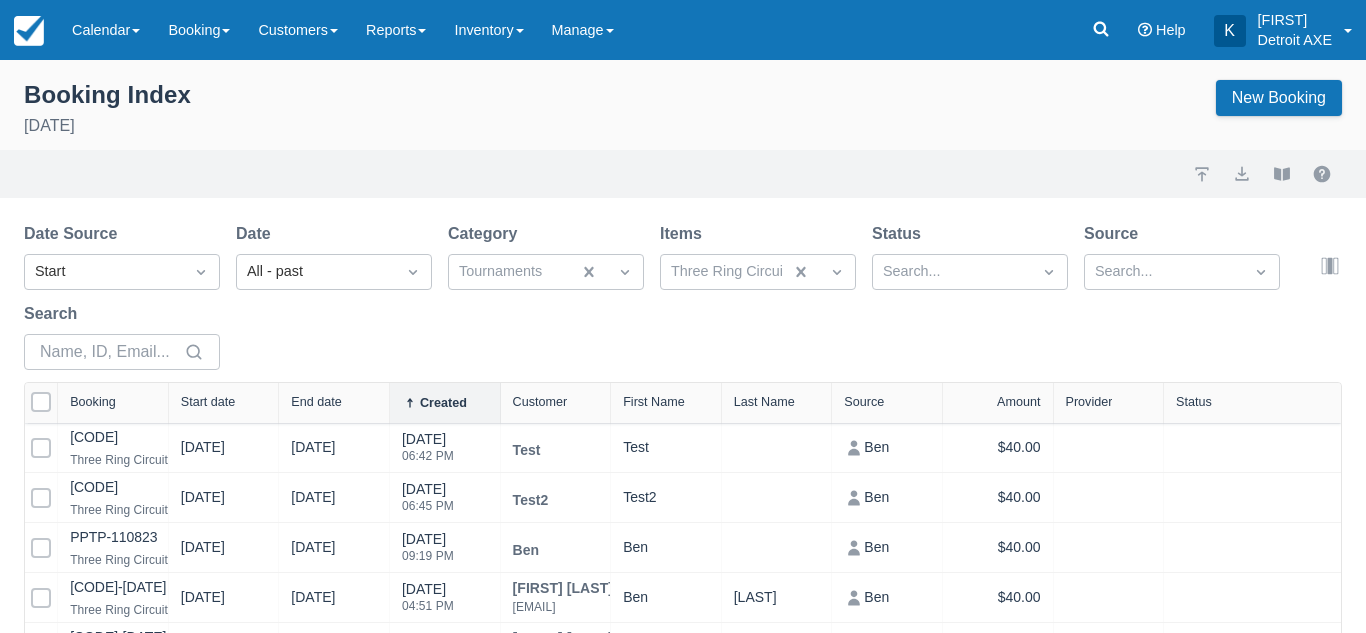 select on "25" 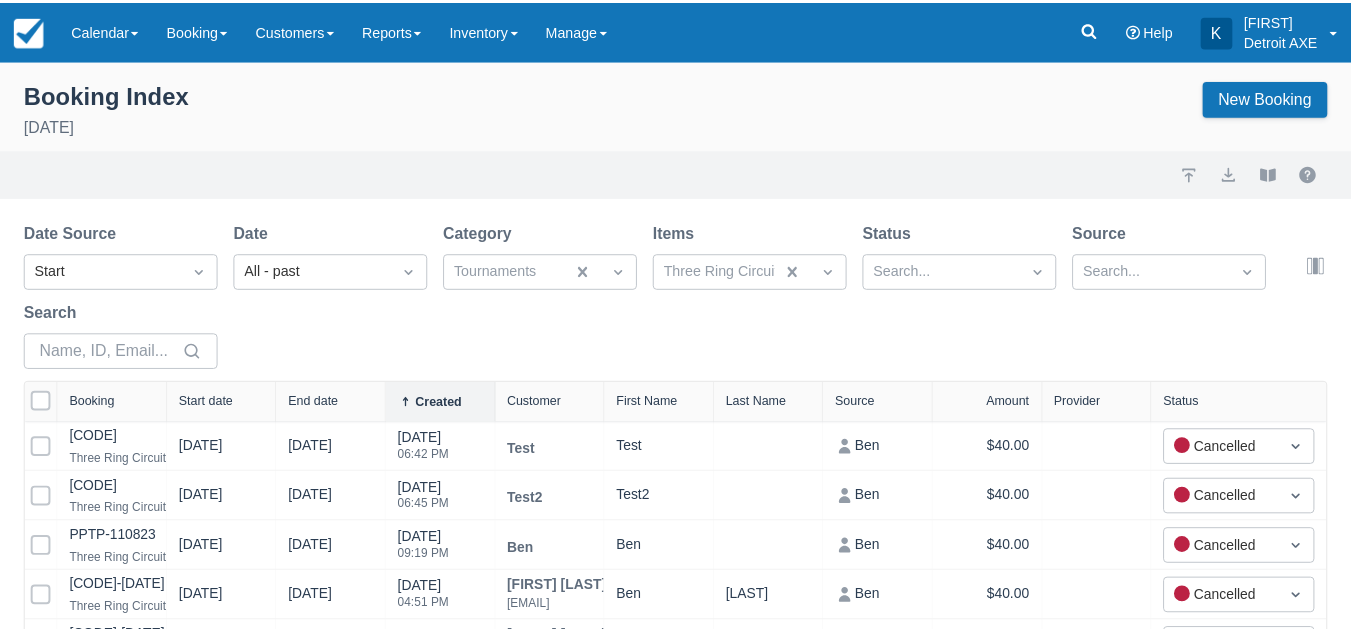 scroll, scrollTop: 0, scrollLeft: 0, axis: both 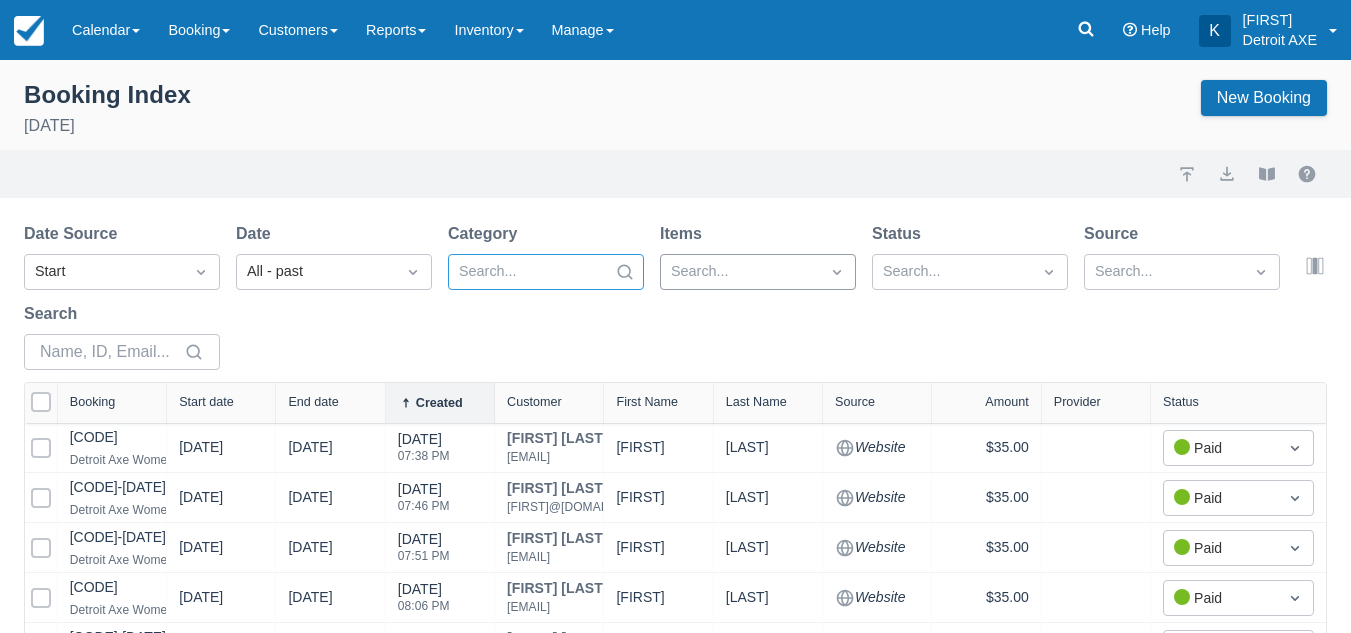 click on "Date Source Start Date All - past Category option , selected.   Select is focused ,type to refine list, press Down to open the menu,  press left to focus selected values Search... Items Search... Status Search... Source Search... Search" at bounding box center [663, 302] 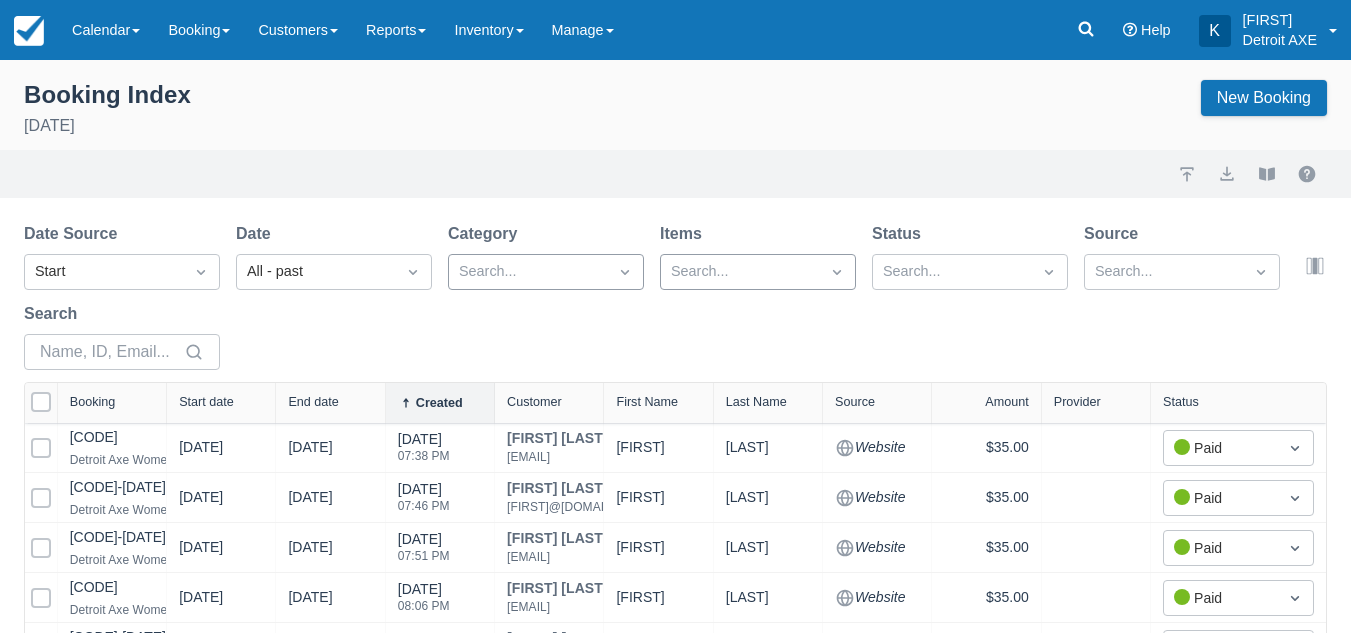 select on "25" 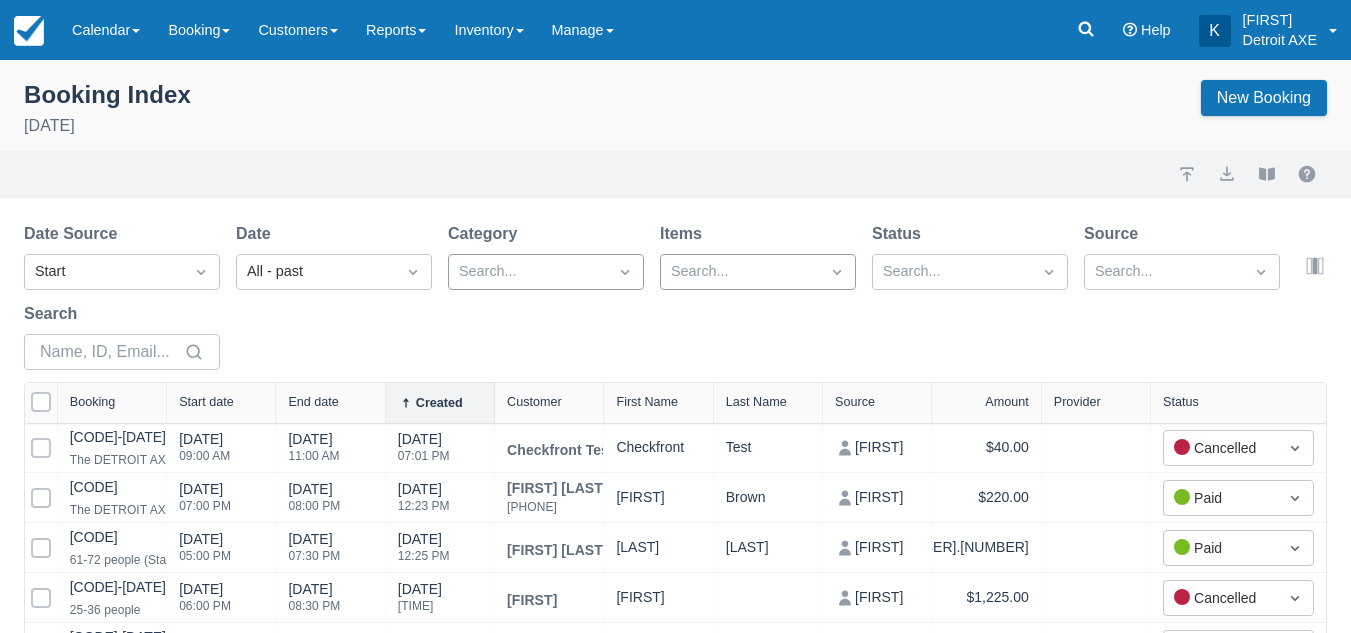 scroll, scrollTop: 155, scrollLeft: 0, axis: vertical 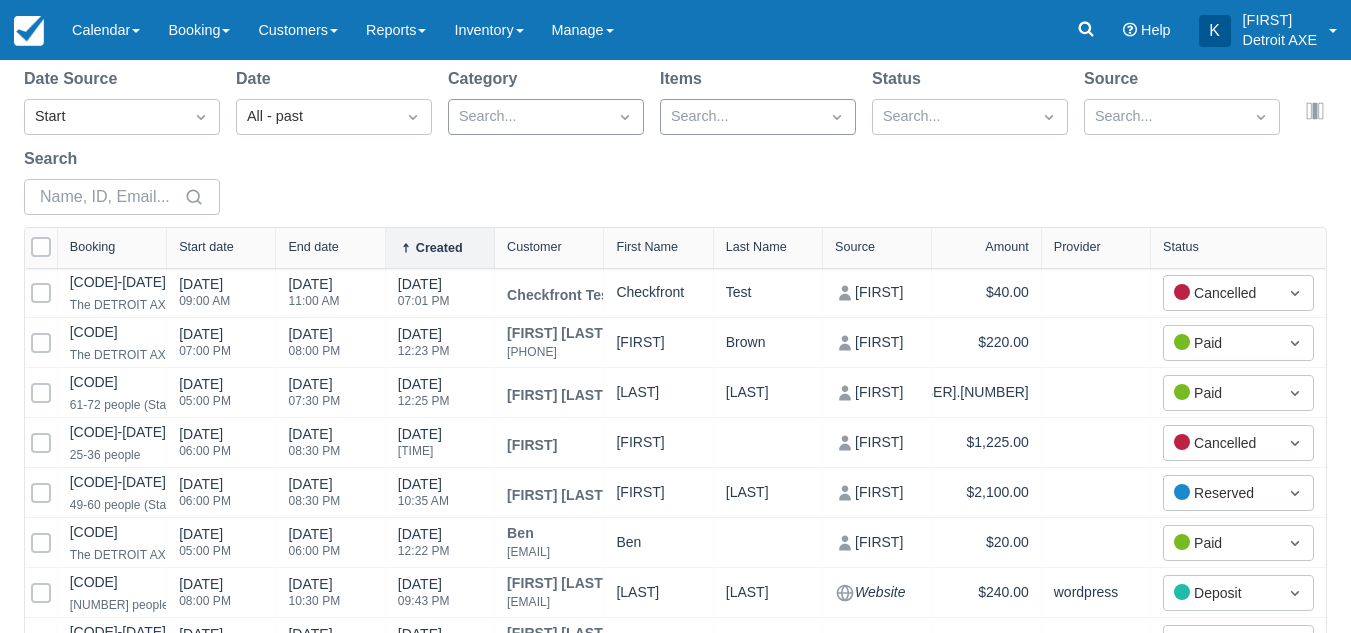 click on "Date Source Start Date All - past Category Search... Items Search... Status Search... Source Search... Search" at bounding box center (663, 147) 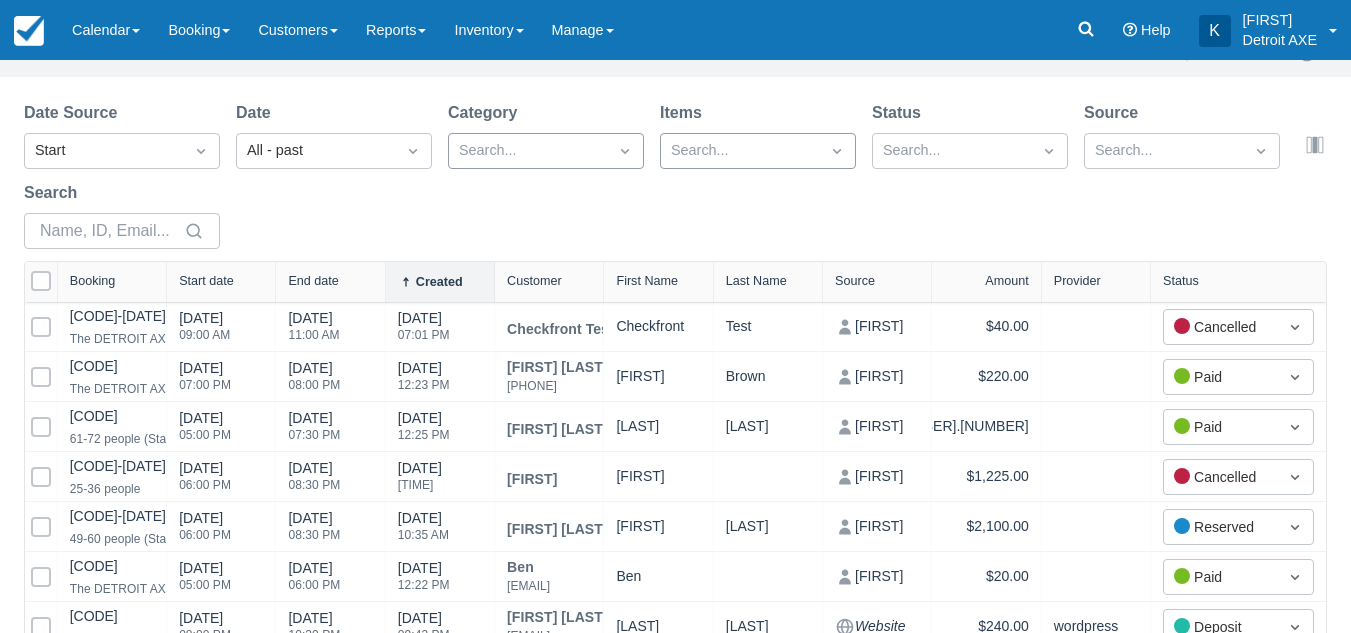 click on "Date Source Start Date All - past Category Search... Items Search... Status Search... Source Search... Search" at bounding box center [663, 181] 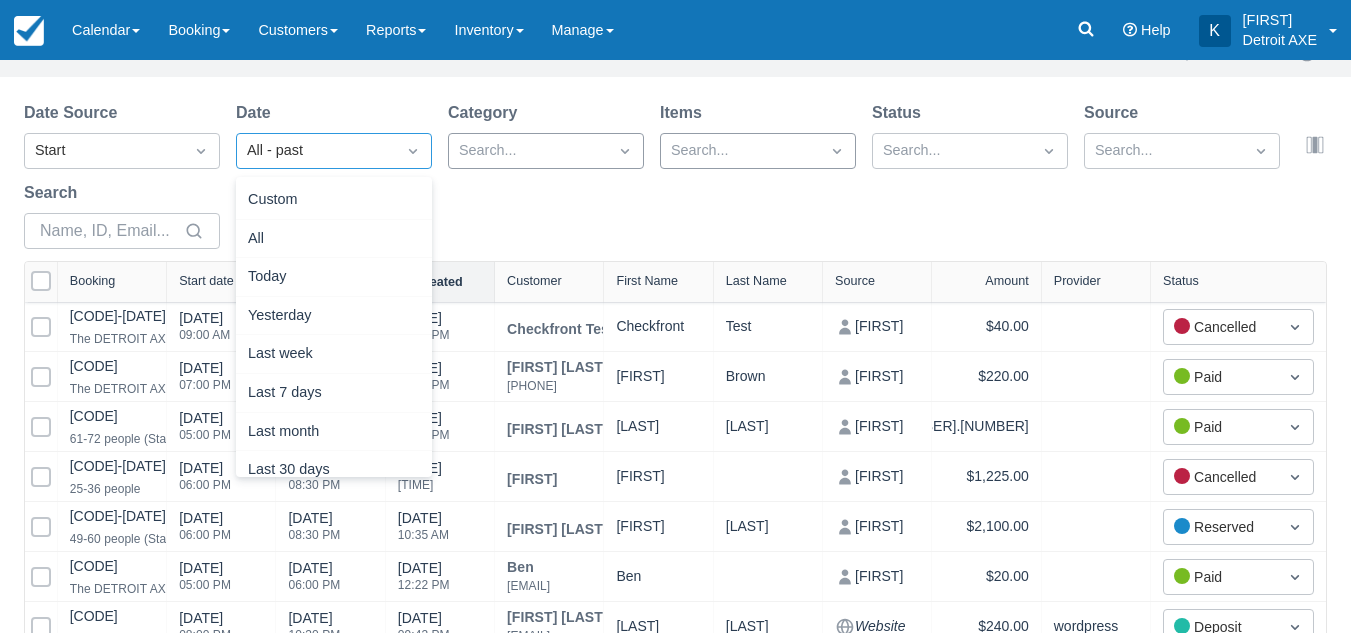 click on "All - past" at bounding box center (316, 151) 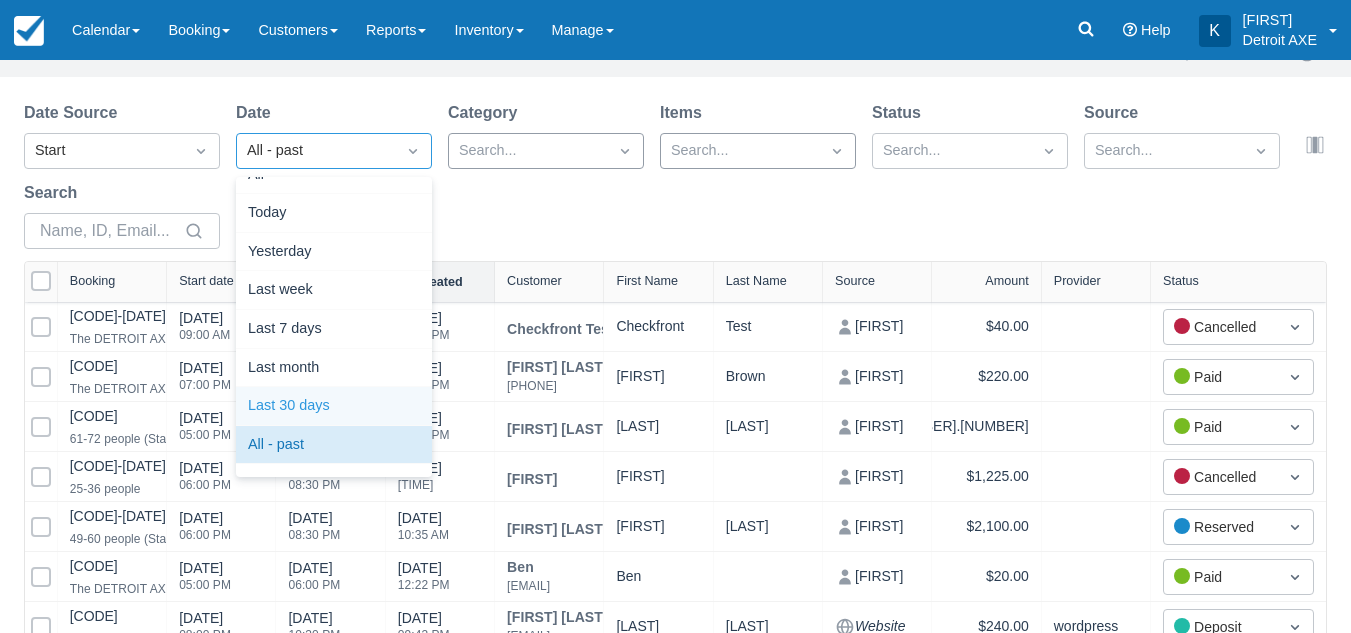 click on "Last 30 days" at bounding box center (334, 406) 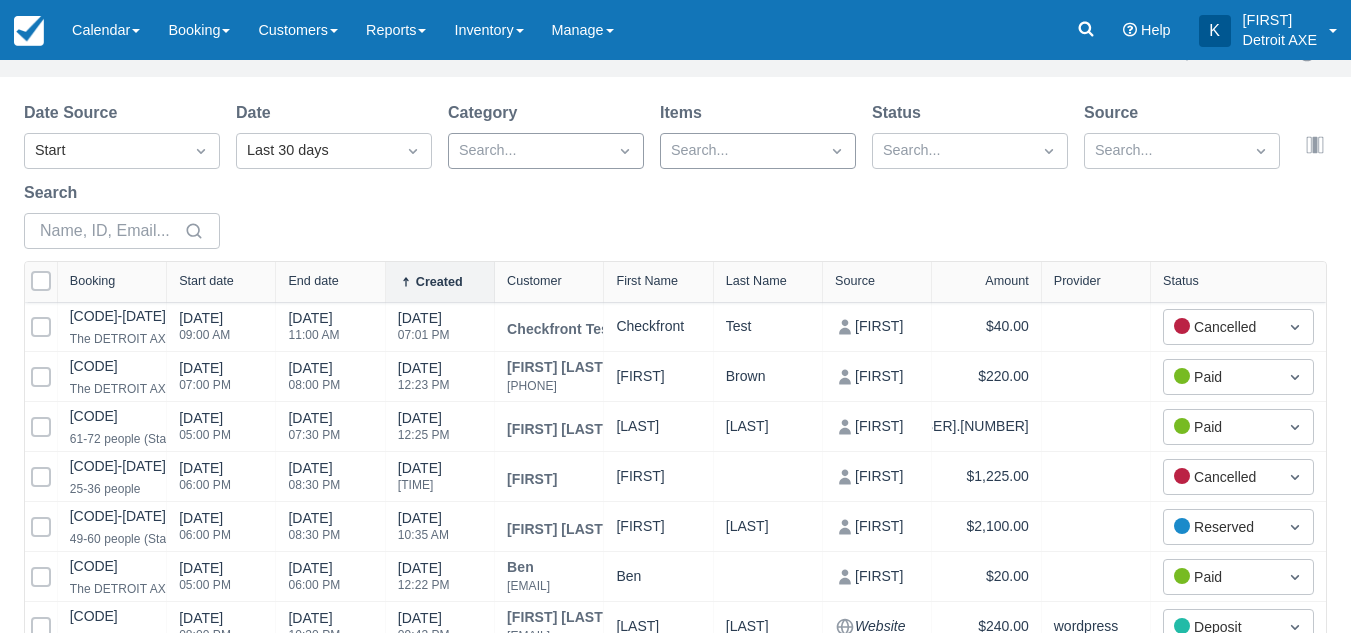 select on "25" 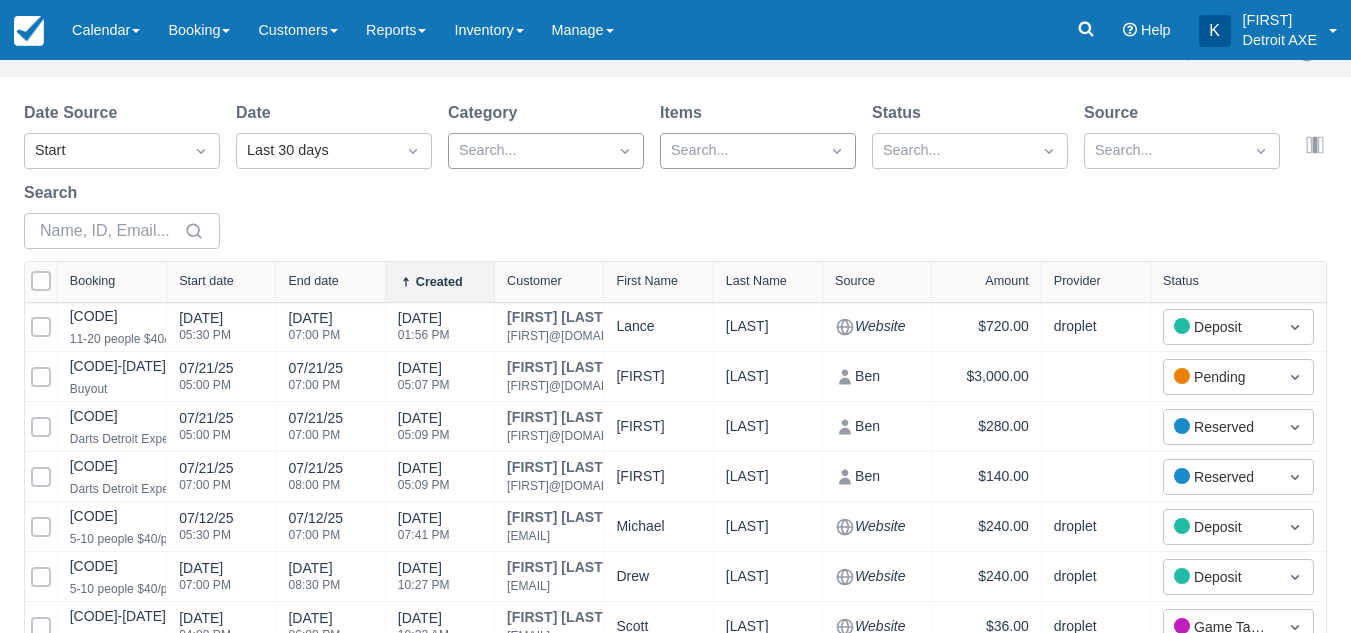 click on "Date Source Start Date Last 30 days Category Search... Items Search... Status Search... Source Search... Search" at bounding box center [663, 181] 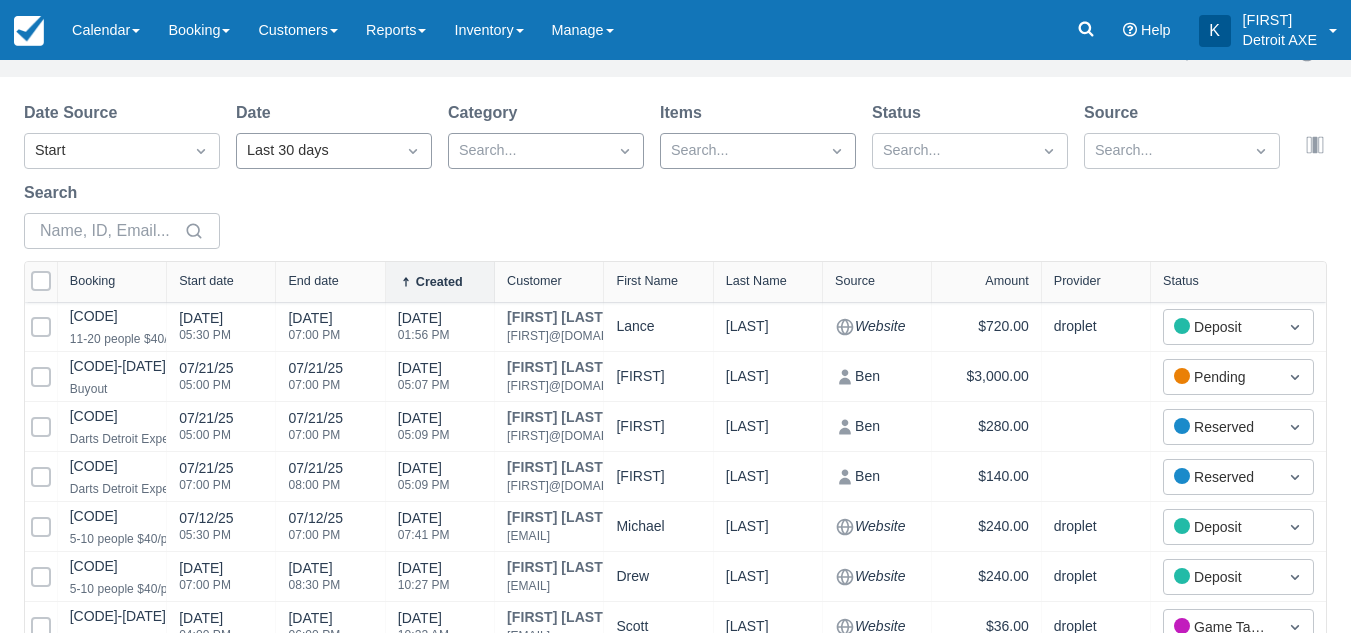 click on "Last 30 days" at bounding box center [316, 151] 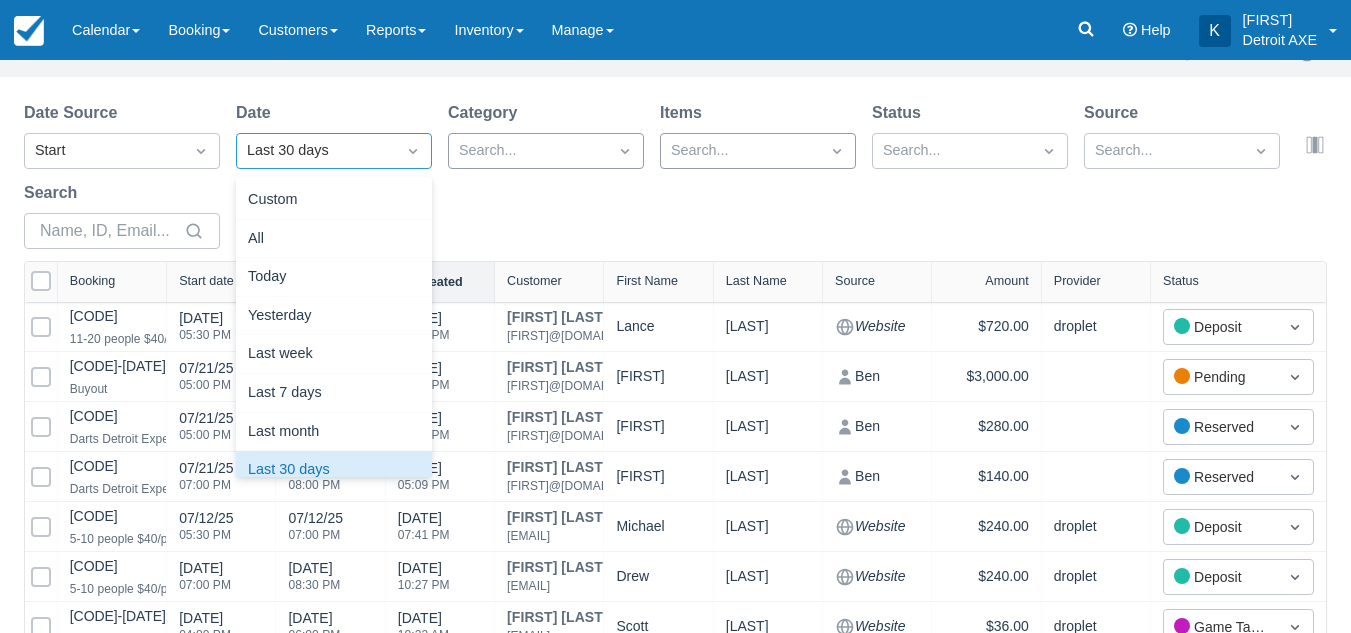 scroll, scrollTop: 25, scrollLeft: 0, axis: vertical 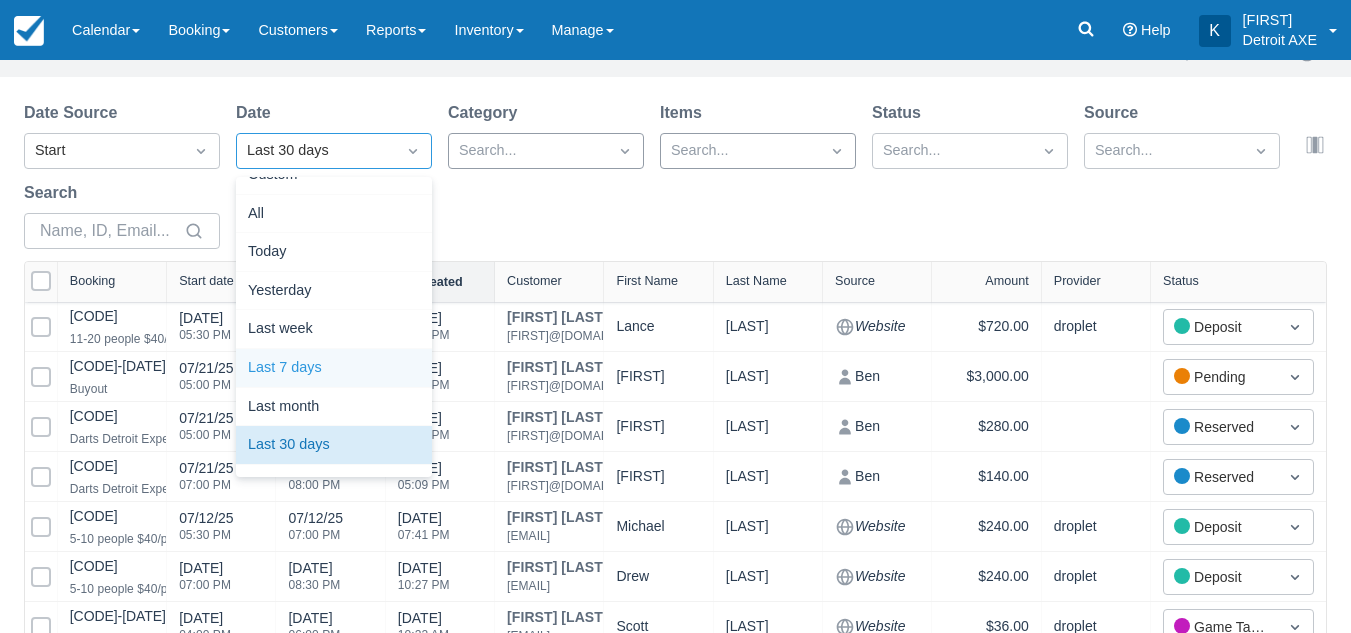 click on "Last 7 days" at bounding box center (334, 368) 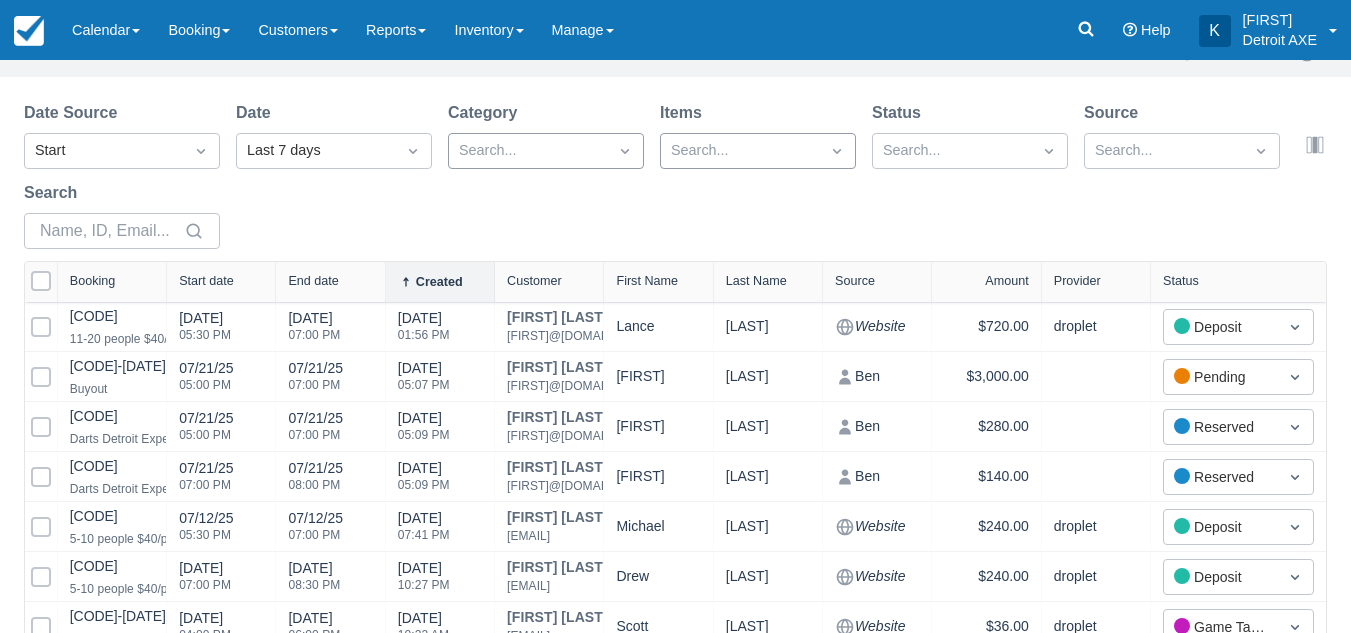 select on "25" 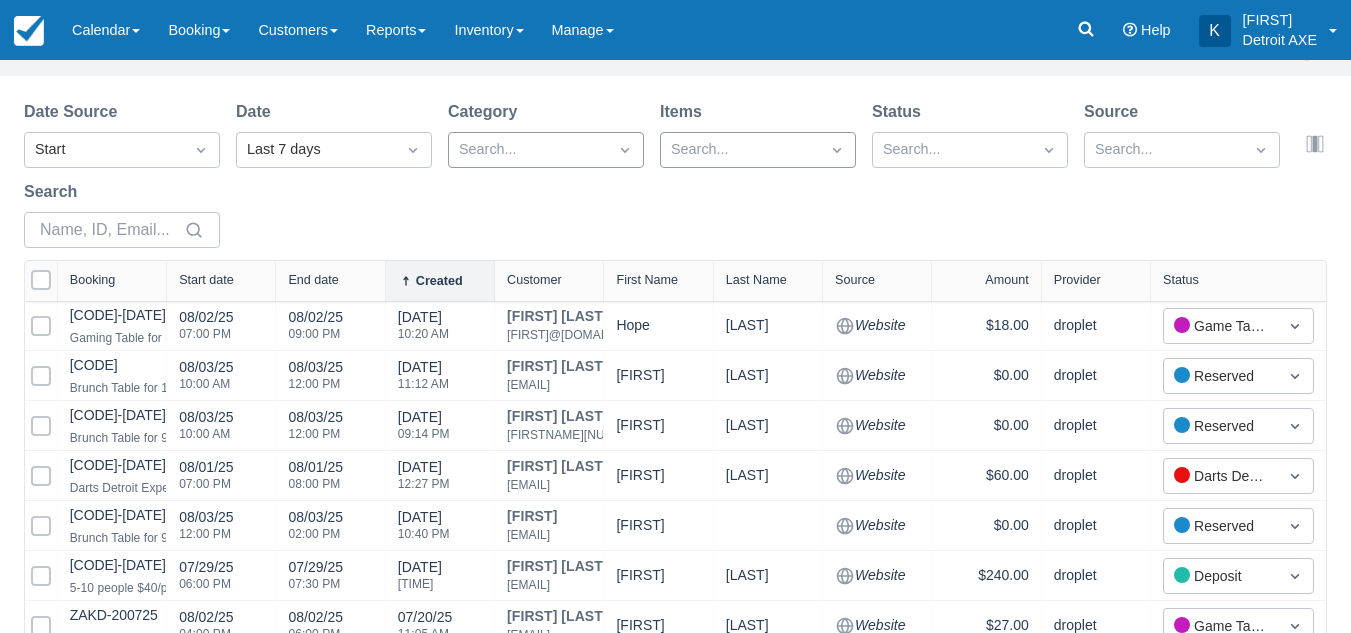 scroll, scrollTop: 0, scrollLeft: 0, axis: both 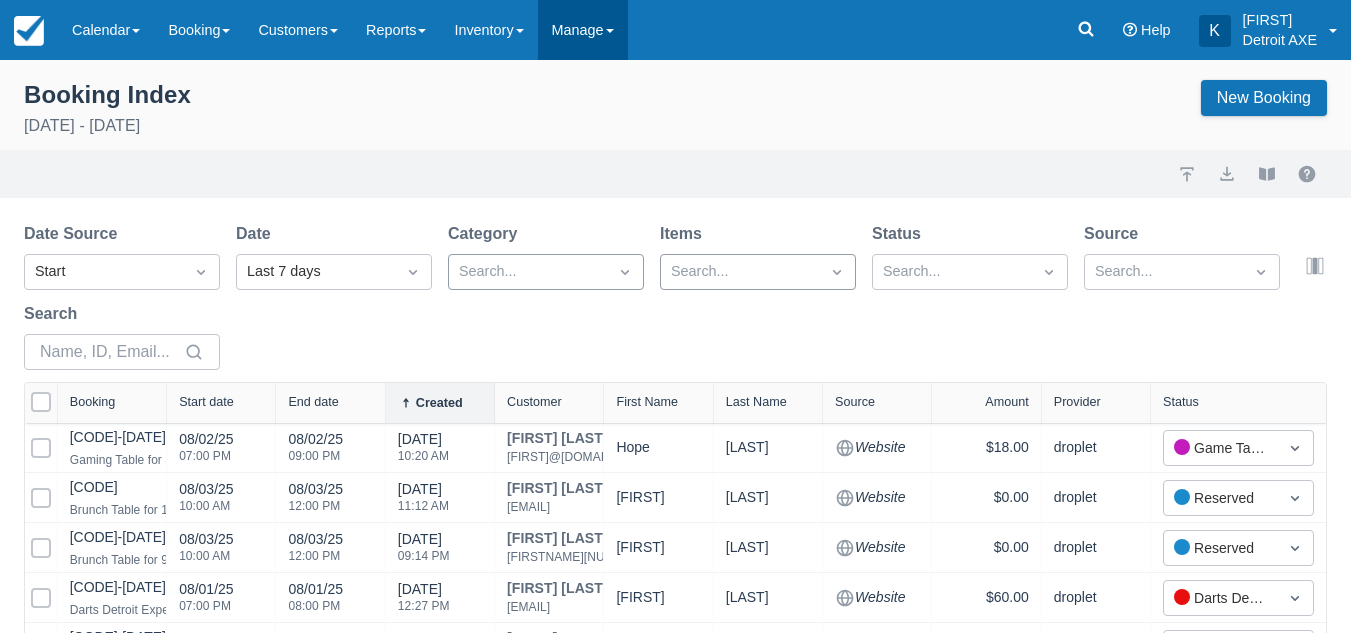 click on "Manage" at bounding box center [583, 30] 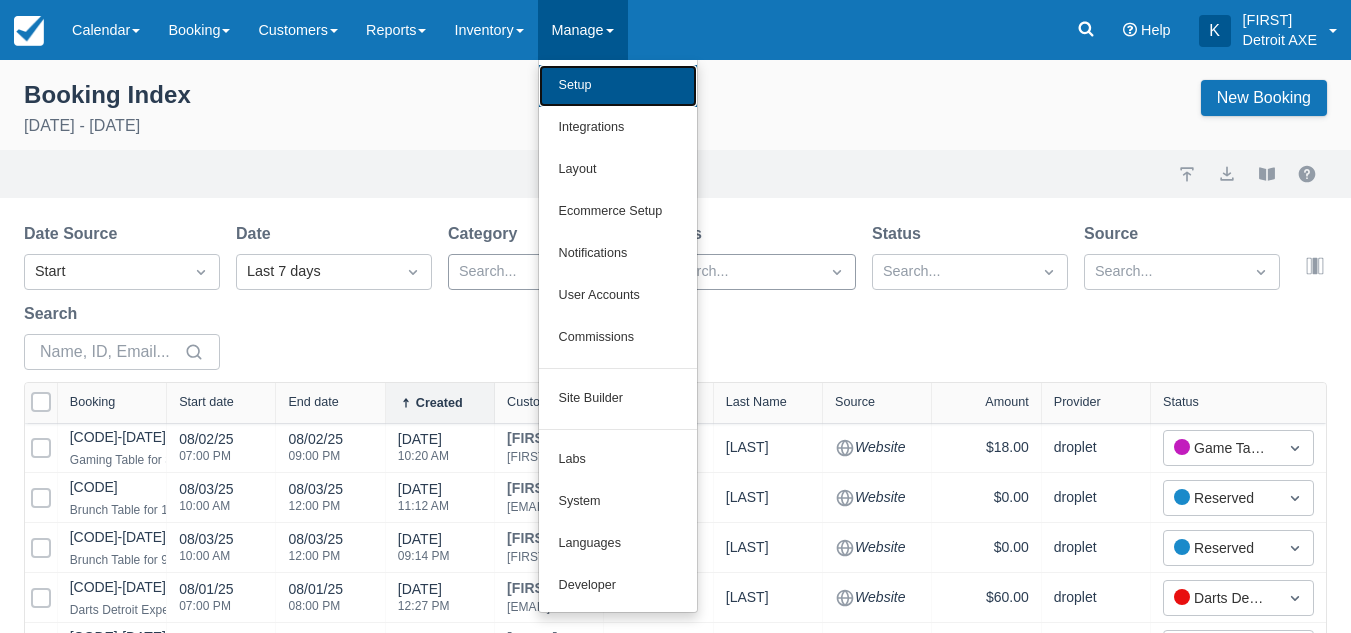 click on "Setup" at bounding box center (618, 86) 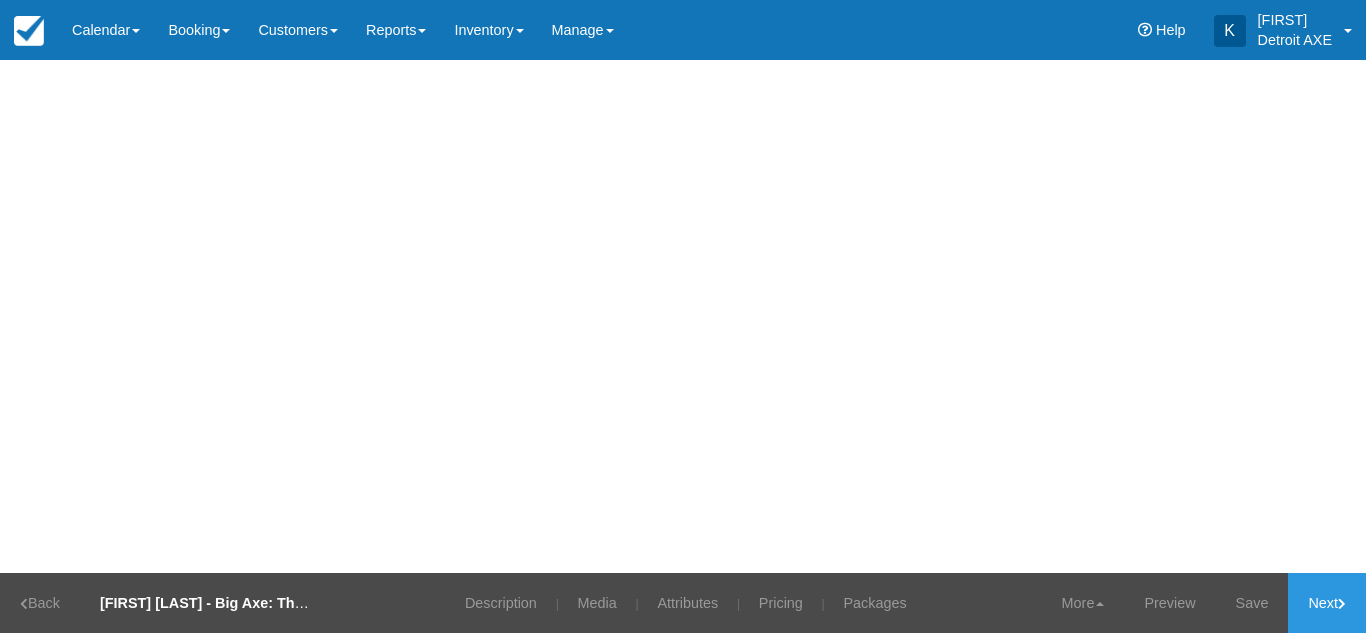 scroll, scrollTop: 0, scrollLeft: 0, axis: both 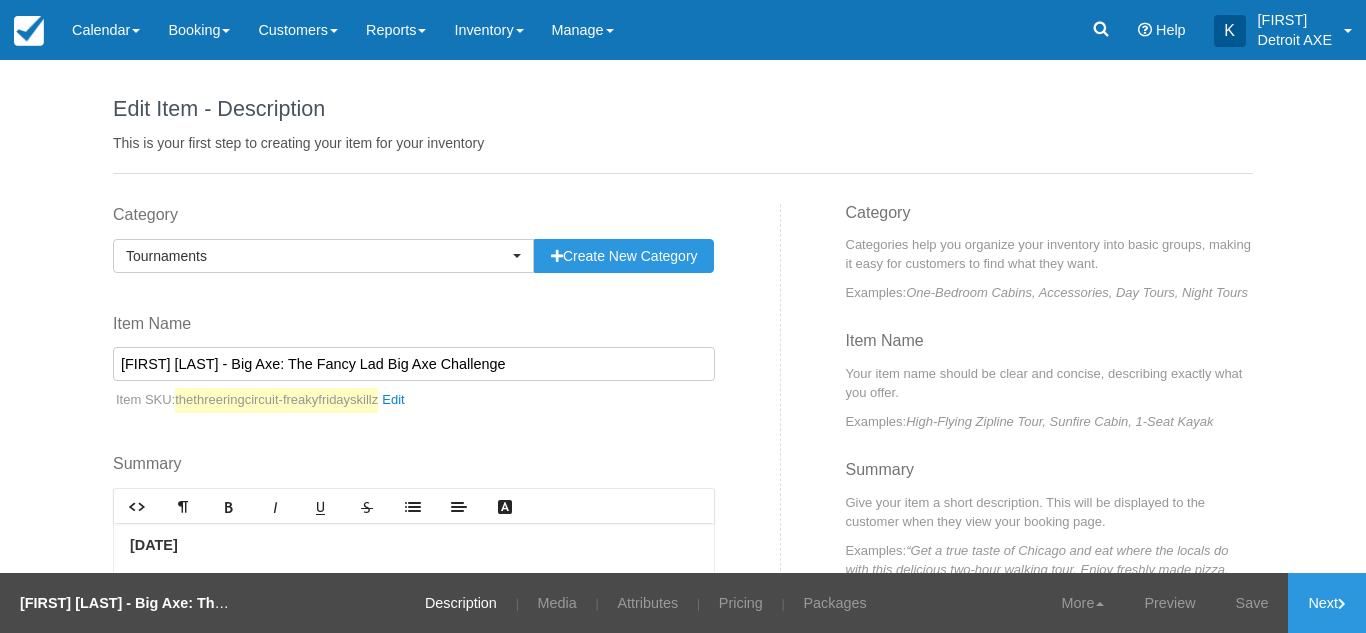 drag, startPoint x: 564, startPoint y: 358, endPoint x: 292, endPoint y: 362, distance: 272.02942 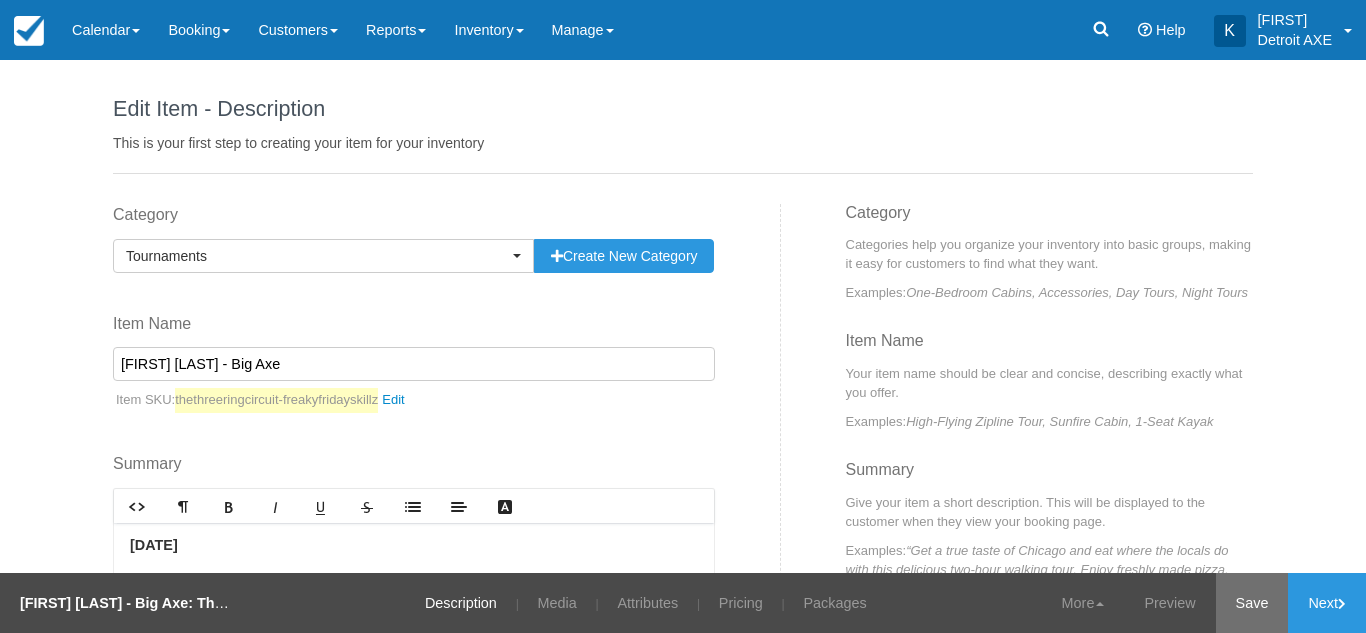type on "Three Ring Circuit - Big Axe" 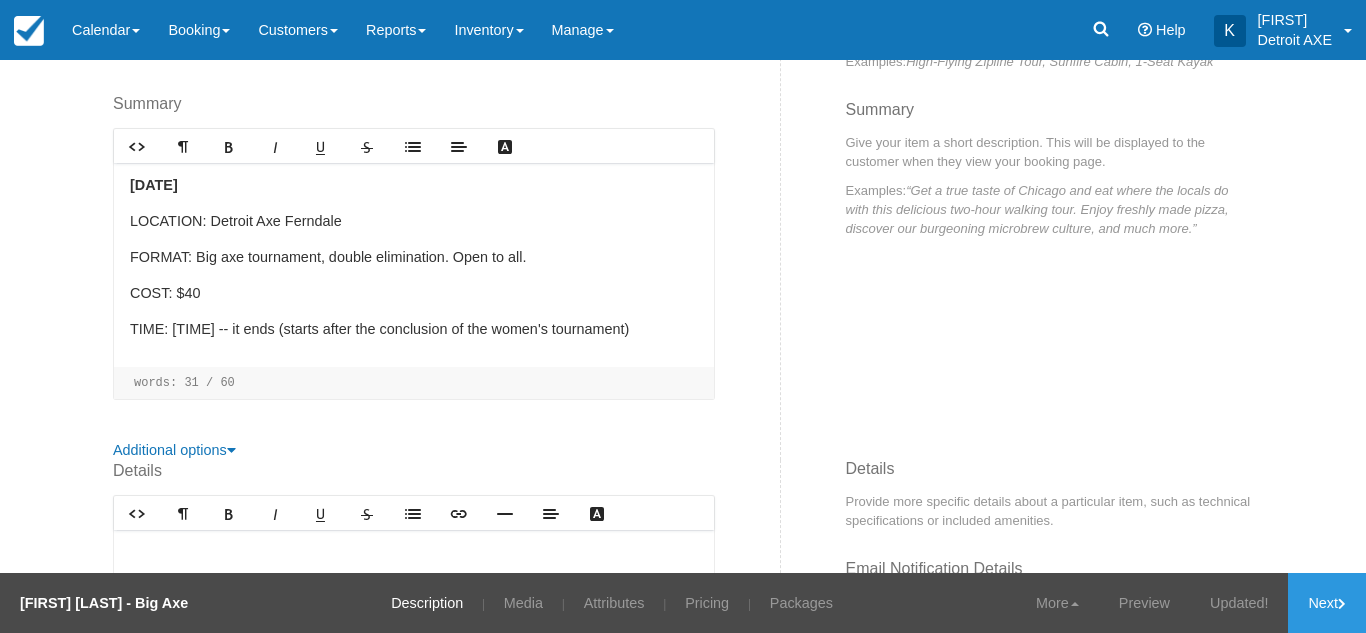 scroll, scrollTop: 0, scrollLeft: 0, axis: both 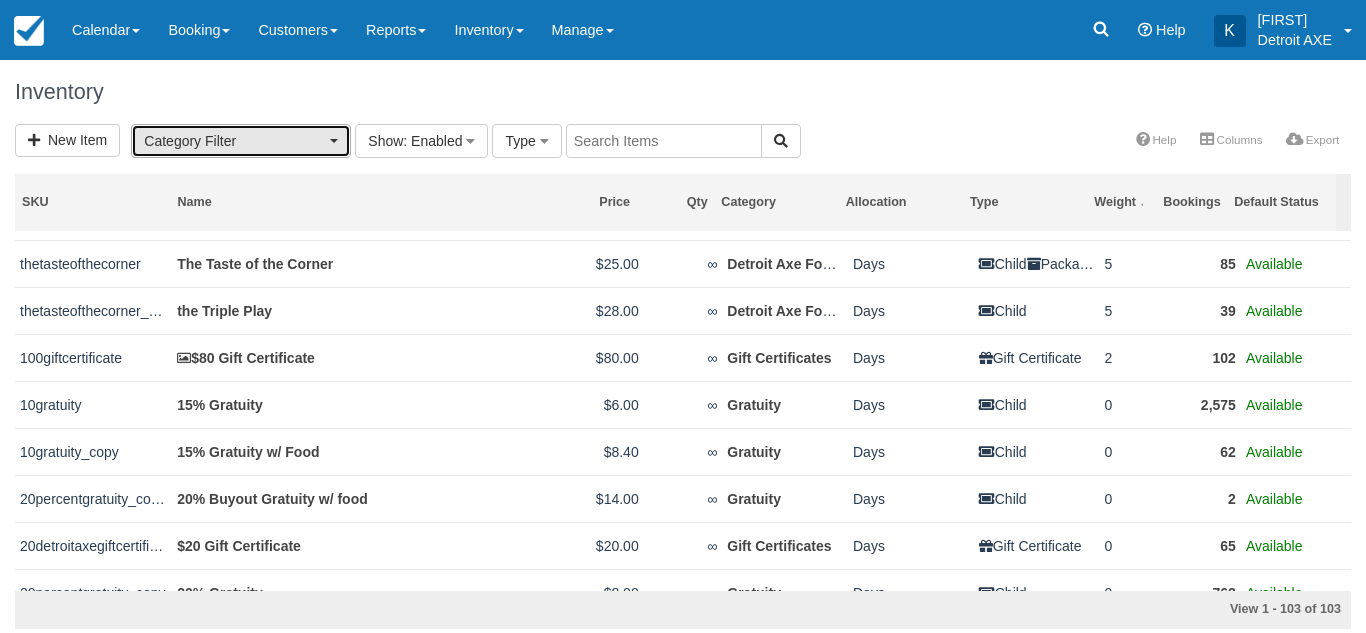 click on "Category Filter" at bounding box center (234, 141) 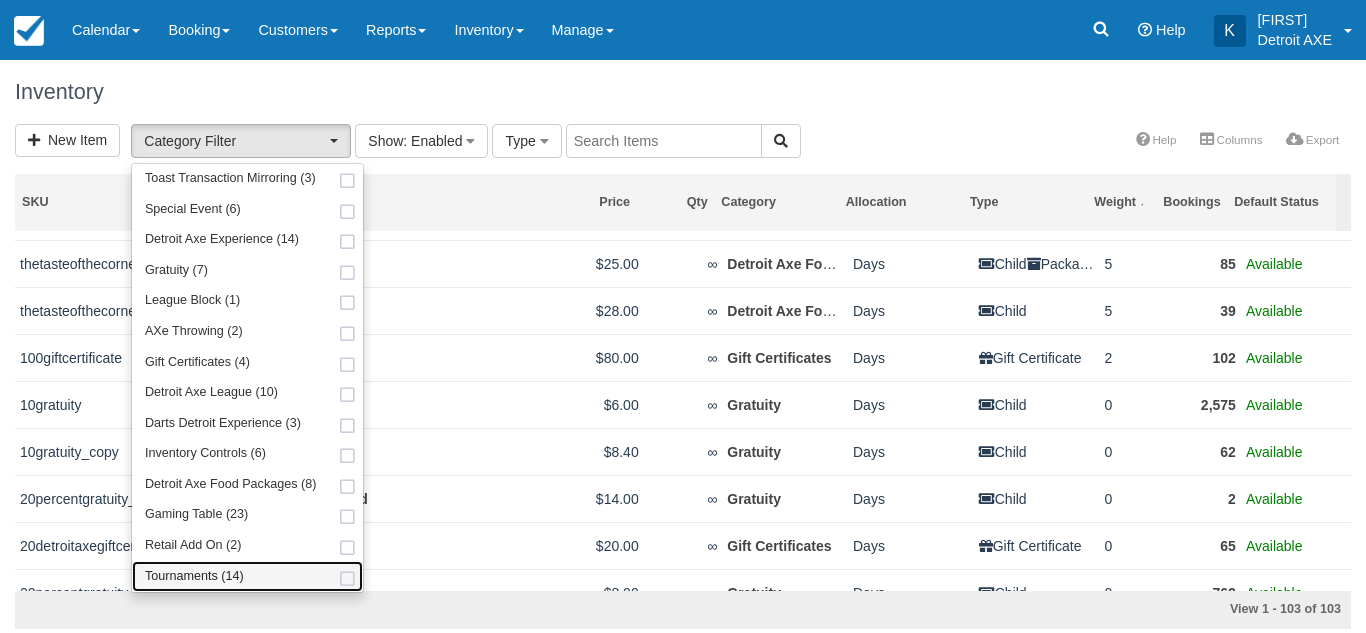 click on "Tournaments (14)" at bounding box center [194, 577] 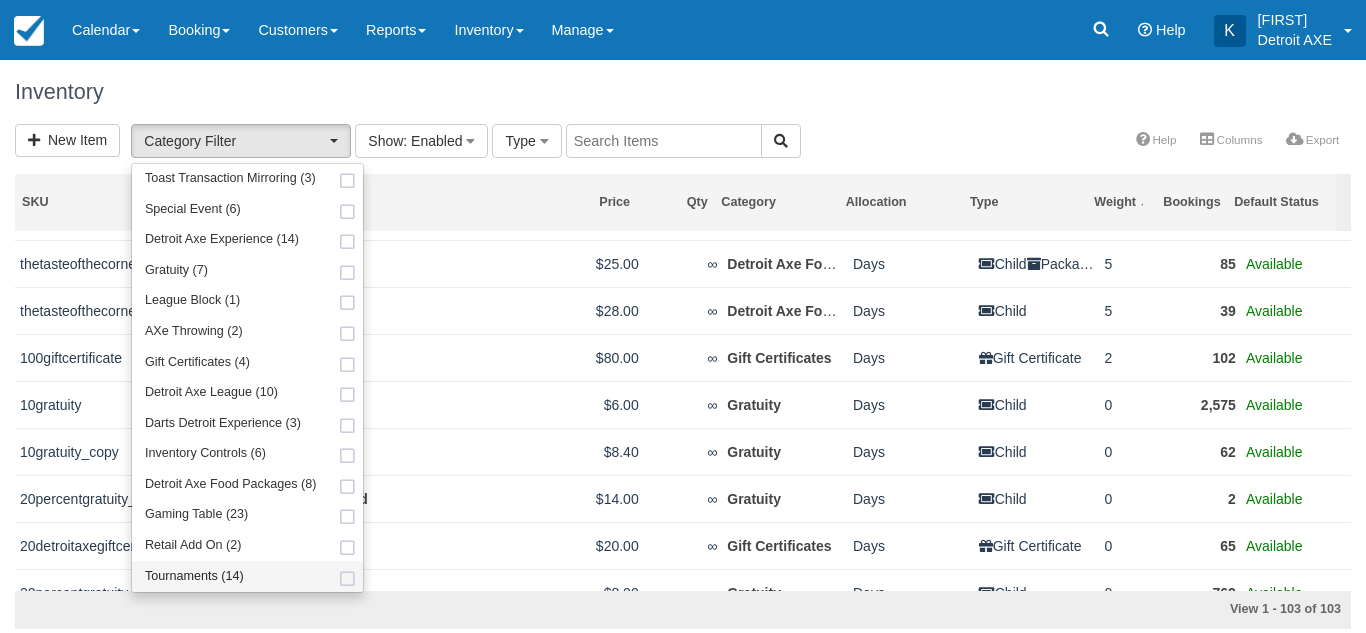select on "13" 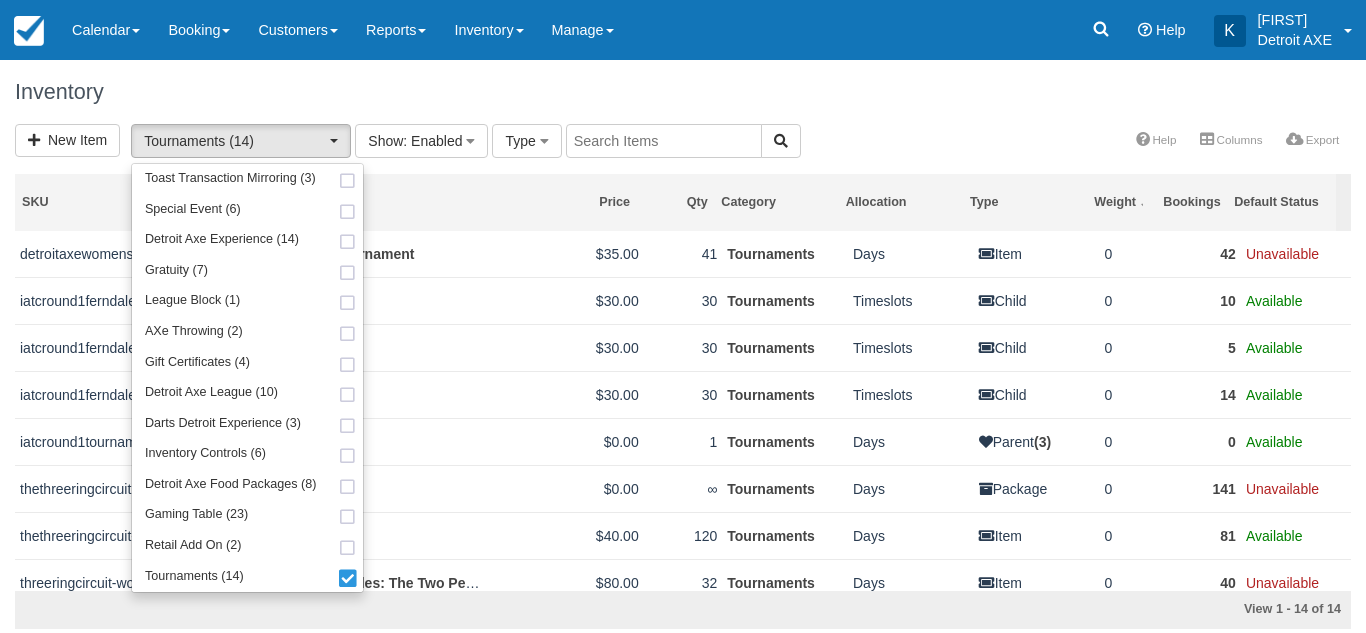 click on "Menu
Calendar
Customer
Inventory
Month
Week
Day
Booking
Daily Manifest
Daily List
Notes
Bookmarks
Waivers & Documents
New Booking
Toast Transaction Mirroring
Bingo Brunch!
Special Event
Food Package Option Fry option Gratuity" at bounding box center [683, 30] 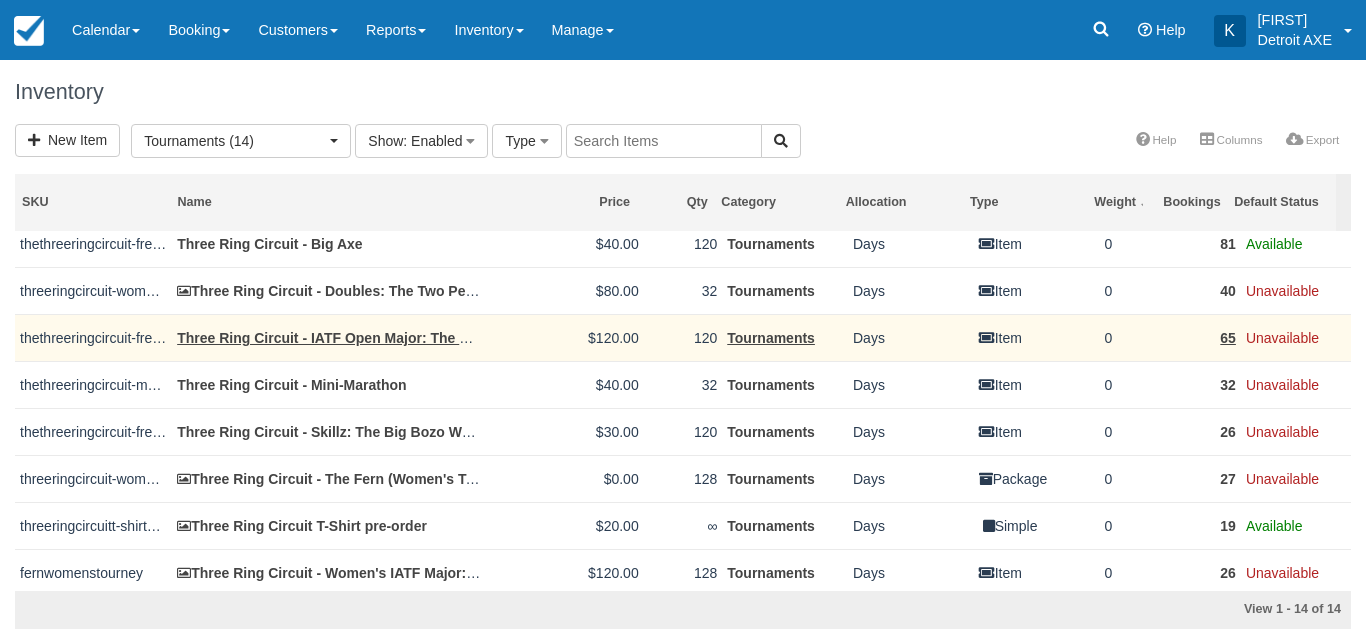 scroll, scrollTop: 295, scrollLeft: 0, axis: vertical 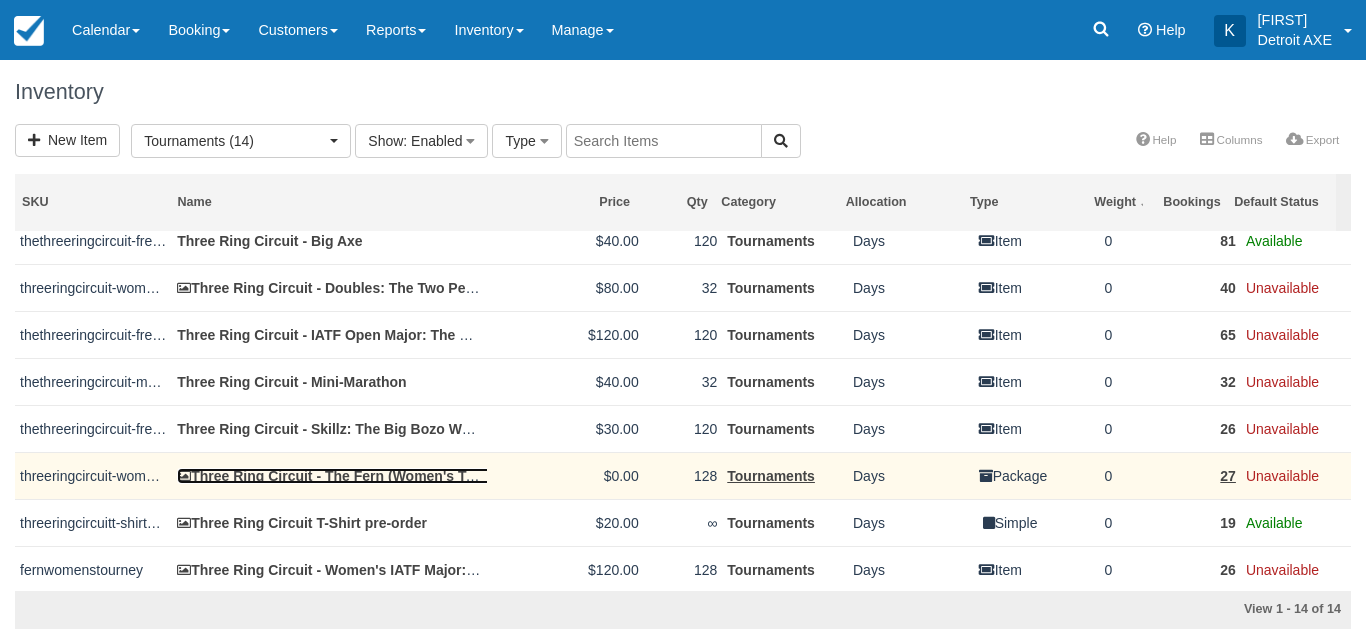 click on "Three Ring Circuit - The Fern (Women's Tourney and Doubles)" at bounding box center [391, 476] 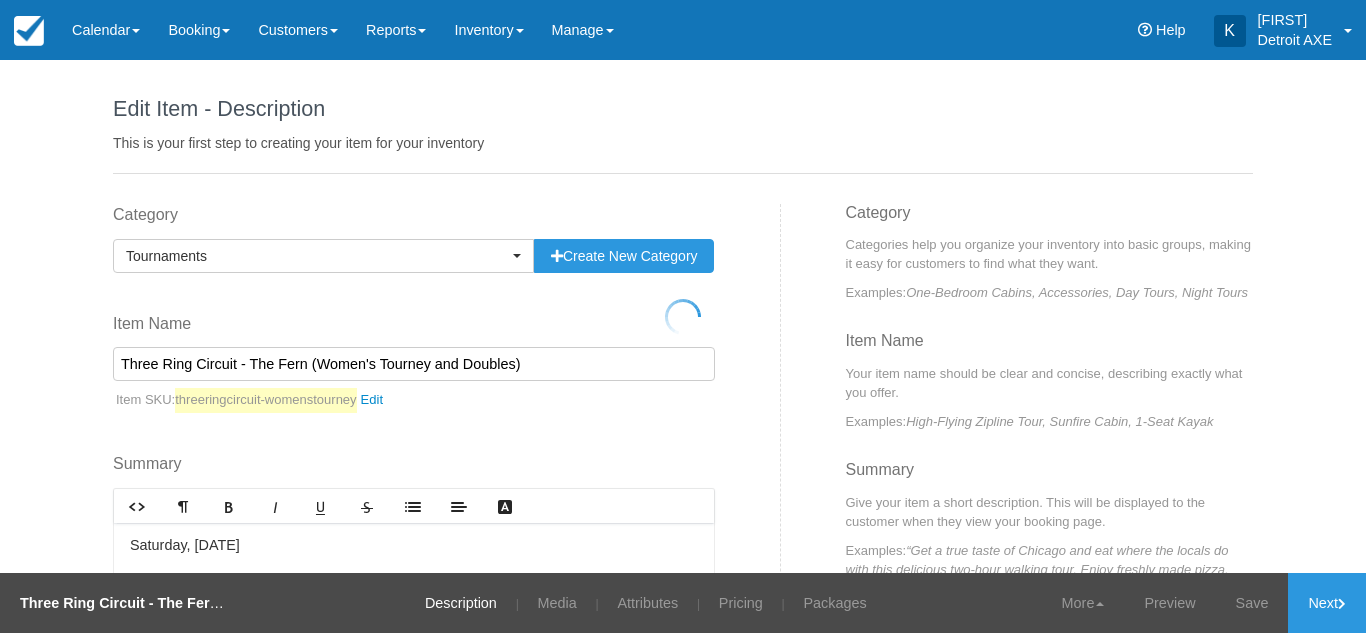 scroll, scrollTop: 0, scrollLeft: 0, axis: both 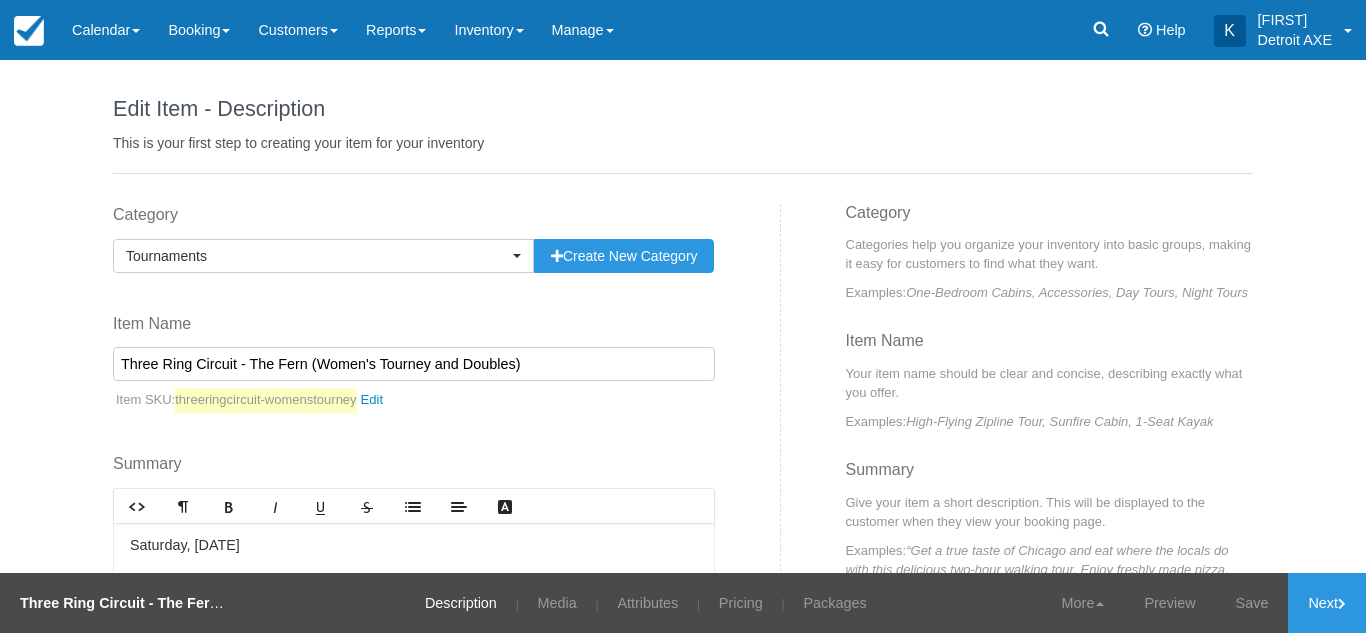 click on "Category
Categories help you organize your inventory into basic groups, making it easy for customers to find what they want.
Examples:  One-Bedroom Cabins, Accessories, Day Tours, Night Tours
Item Name
Your item name should be clear and concise, describing exactly what you offer.
Examples:  High-Flying Zipline Tour, Sunfire Cabin, 1-Seat Kayak
Summary
Give your item a short description. This will be displayed to the customer when they view your booking page.
Examples:   “Get a true taste of Chicago and eat where the locals do with this delicious two-hour walking tour. Enjoy freshly made pizza, discover our burgeoning microbrew culture, and much more.”" at bounding box center (1025, 416) 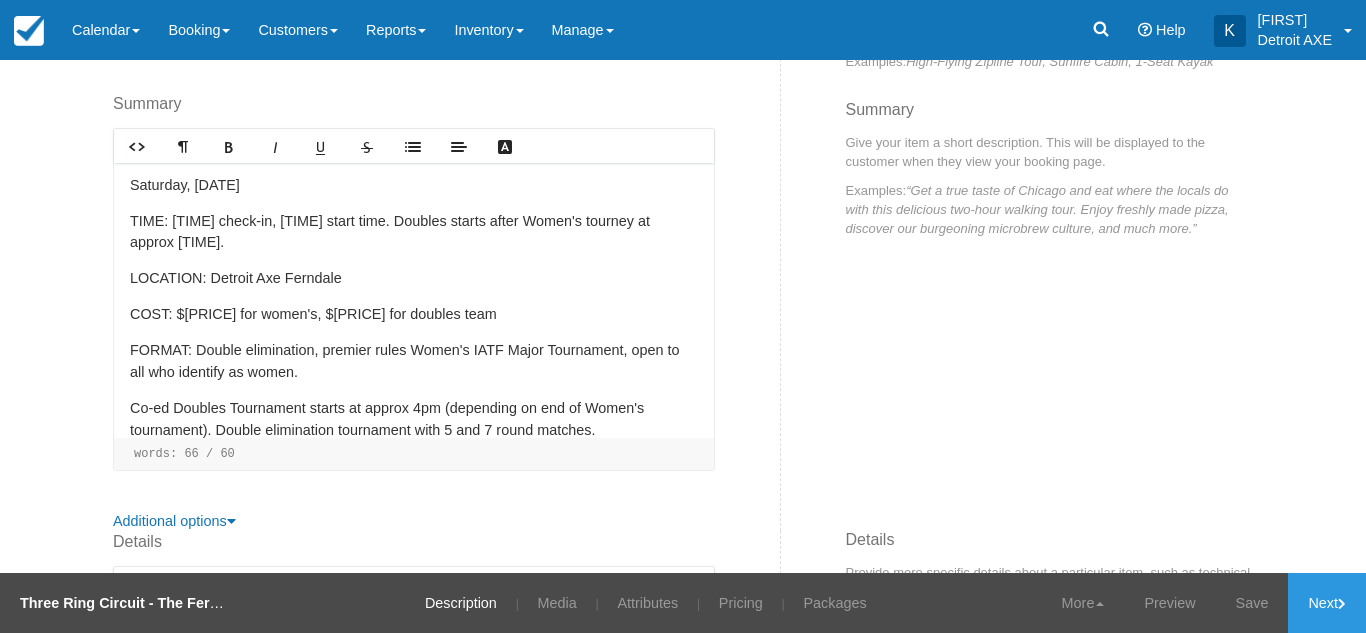 scroll, scrollTop: 365, scrollLeft: 0, axis: vertical 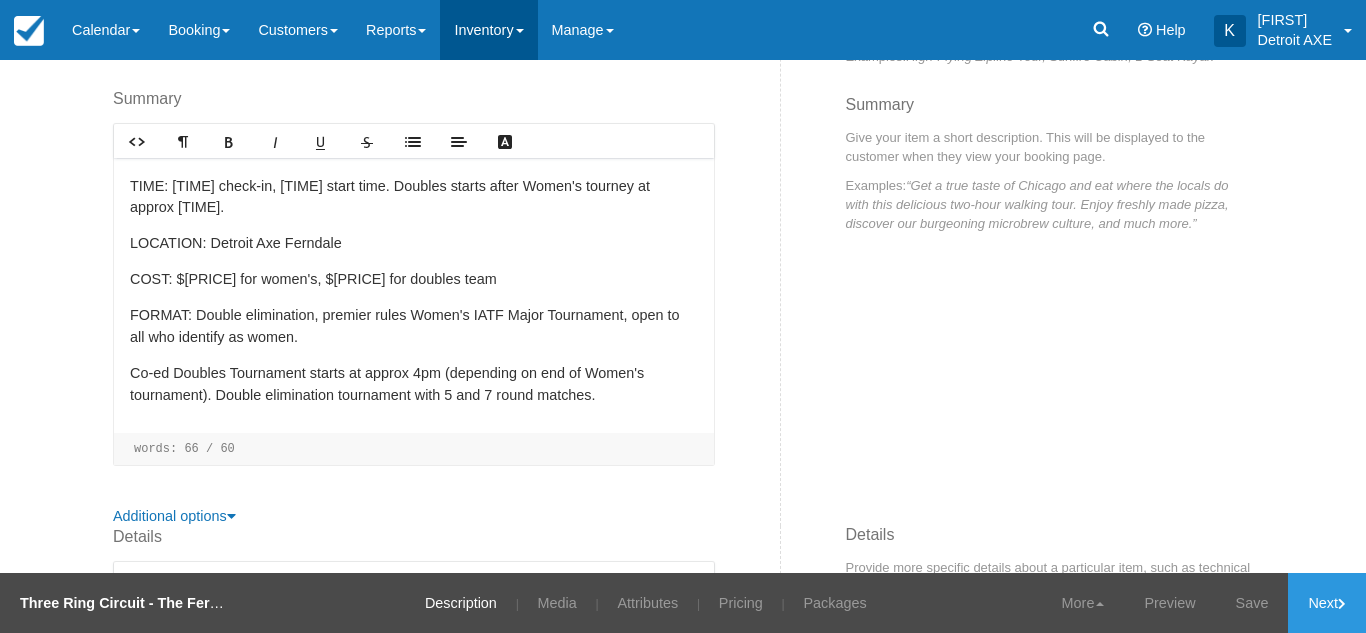 click on "Inventory" at bounding box center (488, 30) 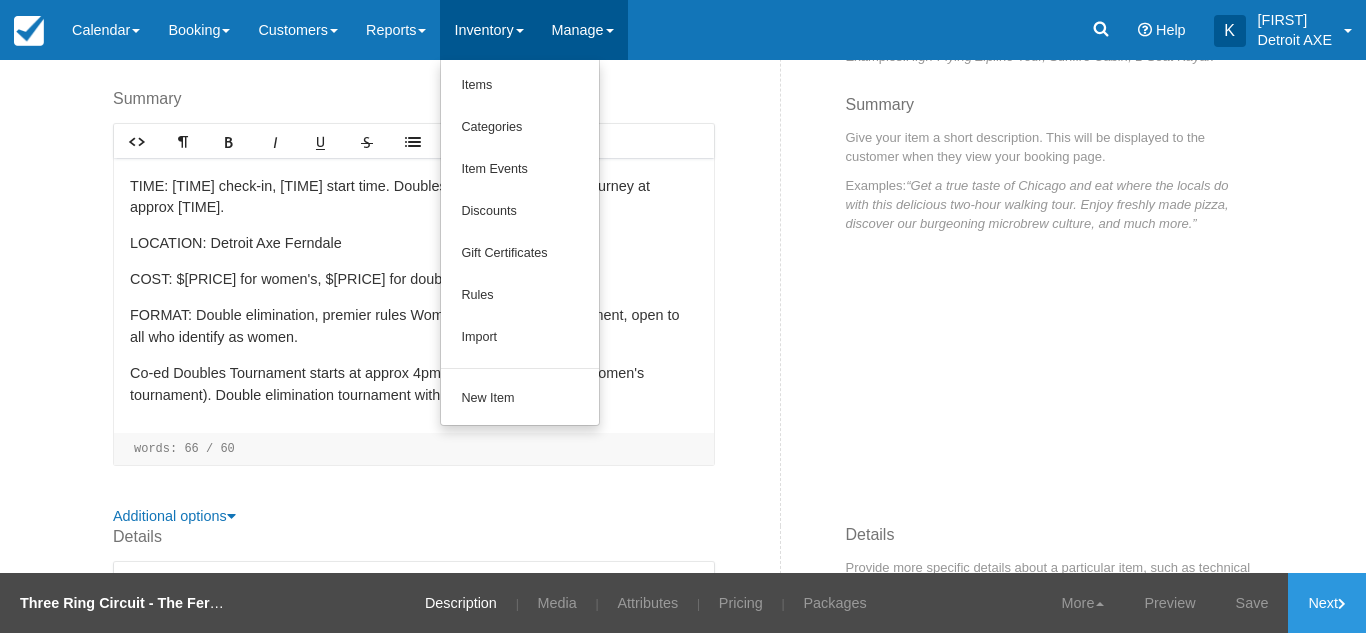 click on "Manage" at bounding box center (583, 30) 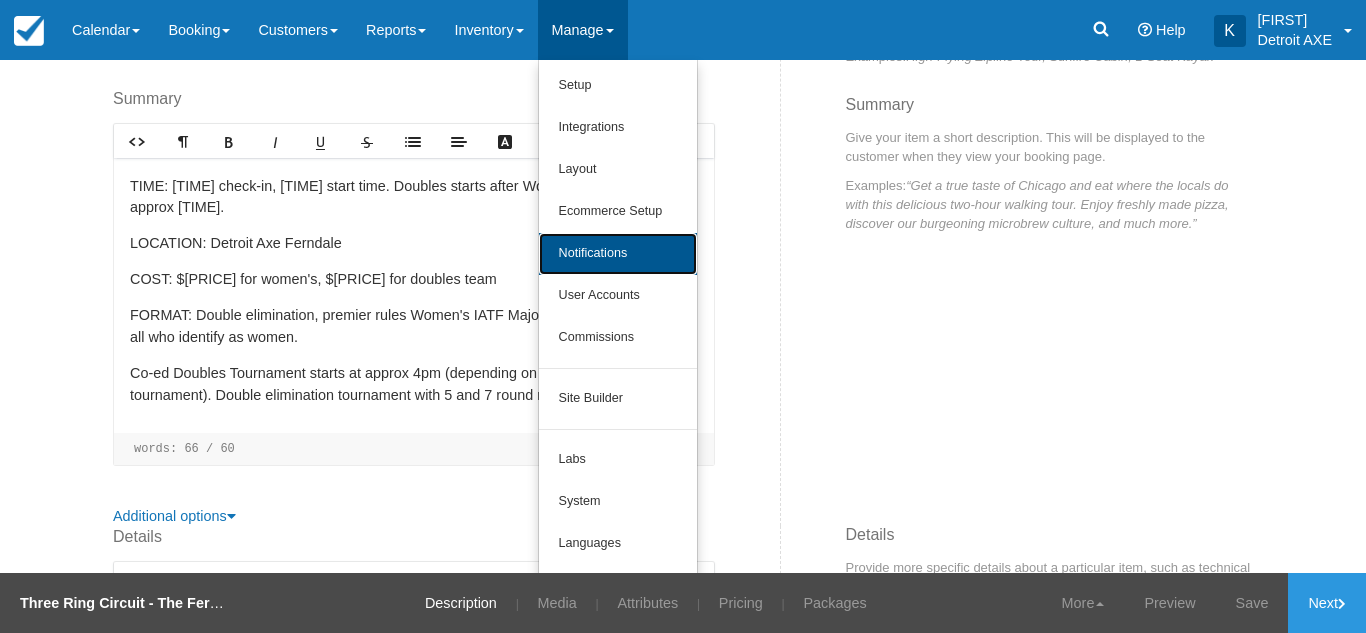 click on "Notifications" at bounding box center (618, 254) 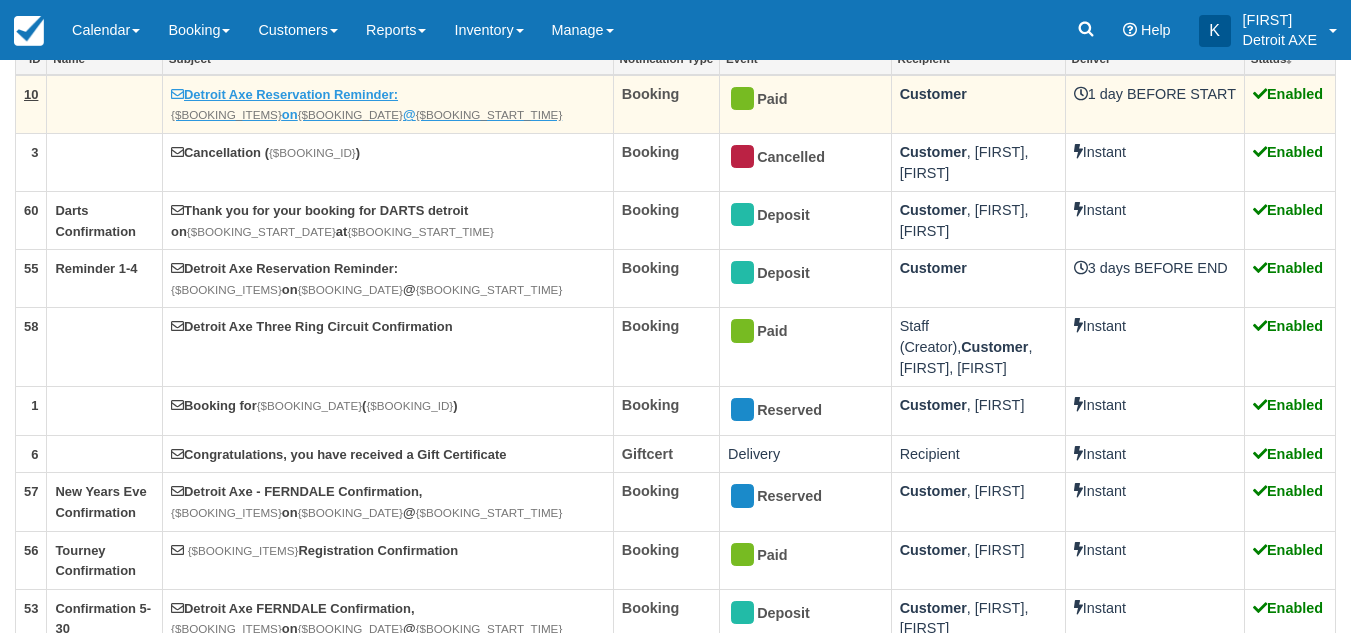 scroll, scrollTop: 176, scrollLeft: 0, axis: vertical 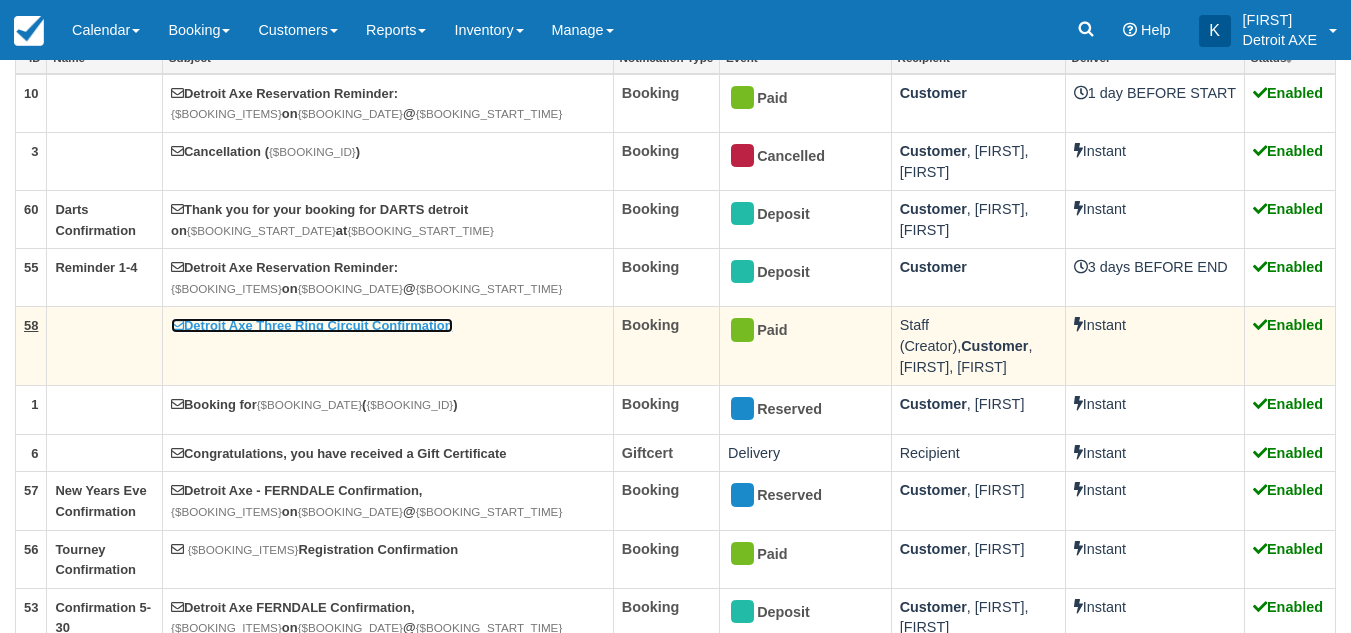 click on "Detroit Axe Three Ring Circuit Confirmation" at bounding box center [312, 325] 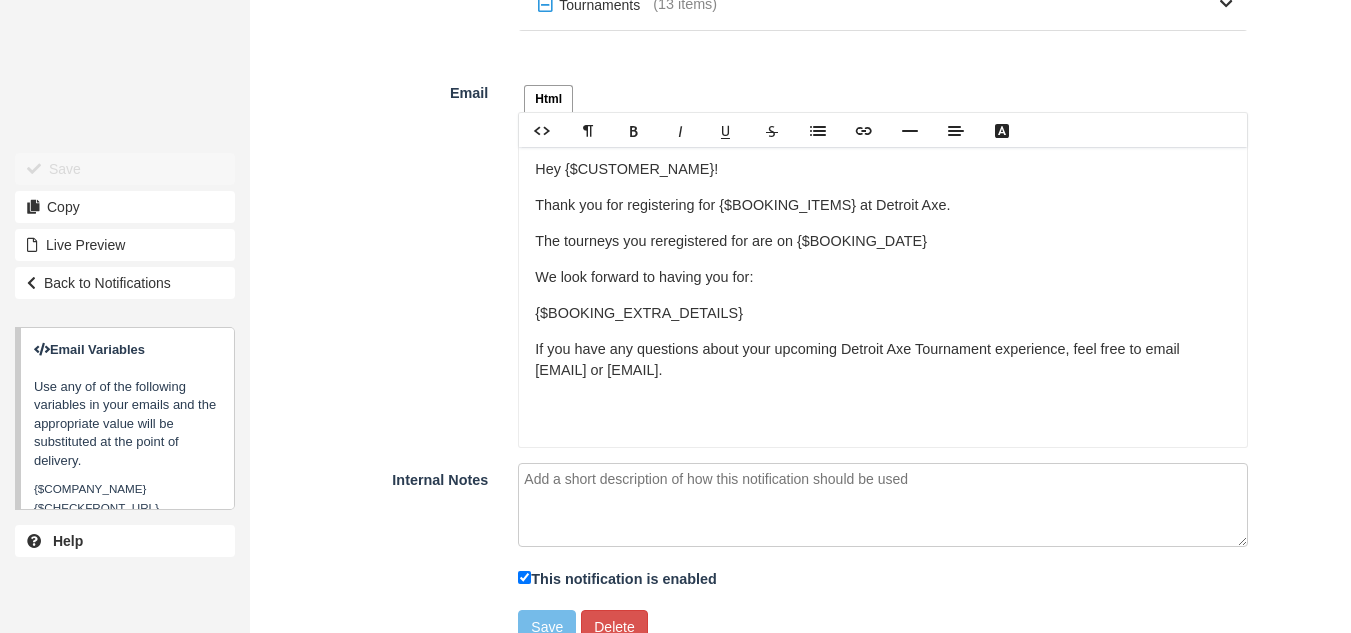 scroll, scrollTop: 1702, scrollLeft: 0, axis: vertical 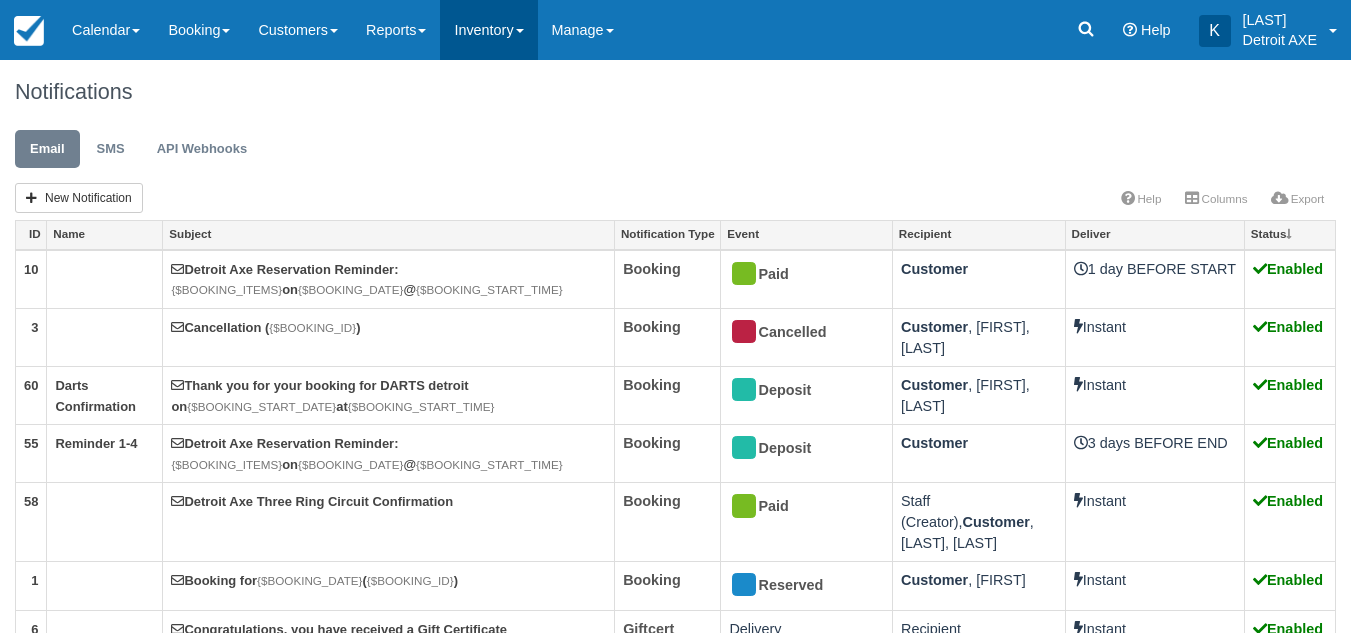 click on "Inventory" at bounding box center [488, 30] 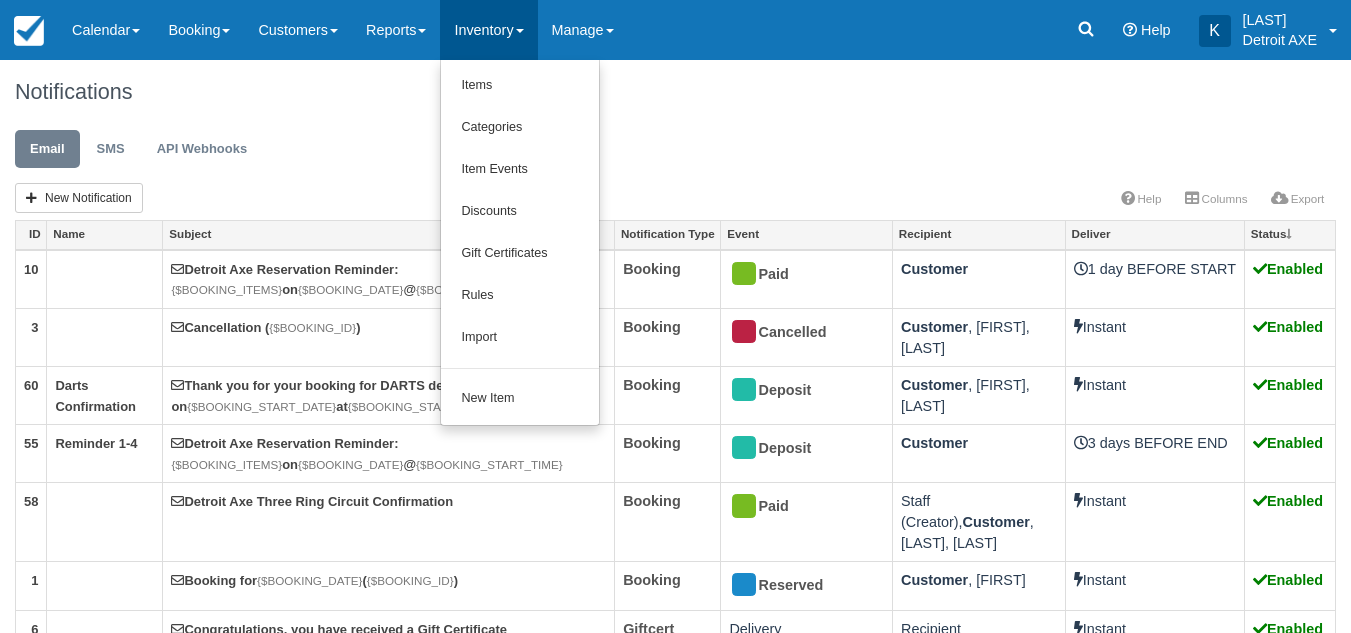 click on "Email
SMS
API Webhooks" at bounding box center [450, 154] 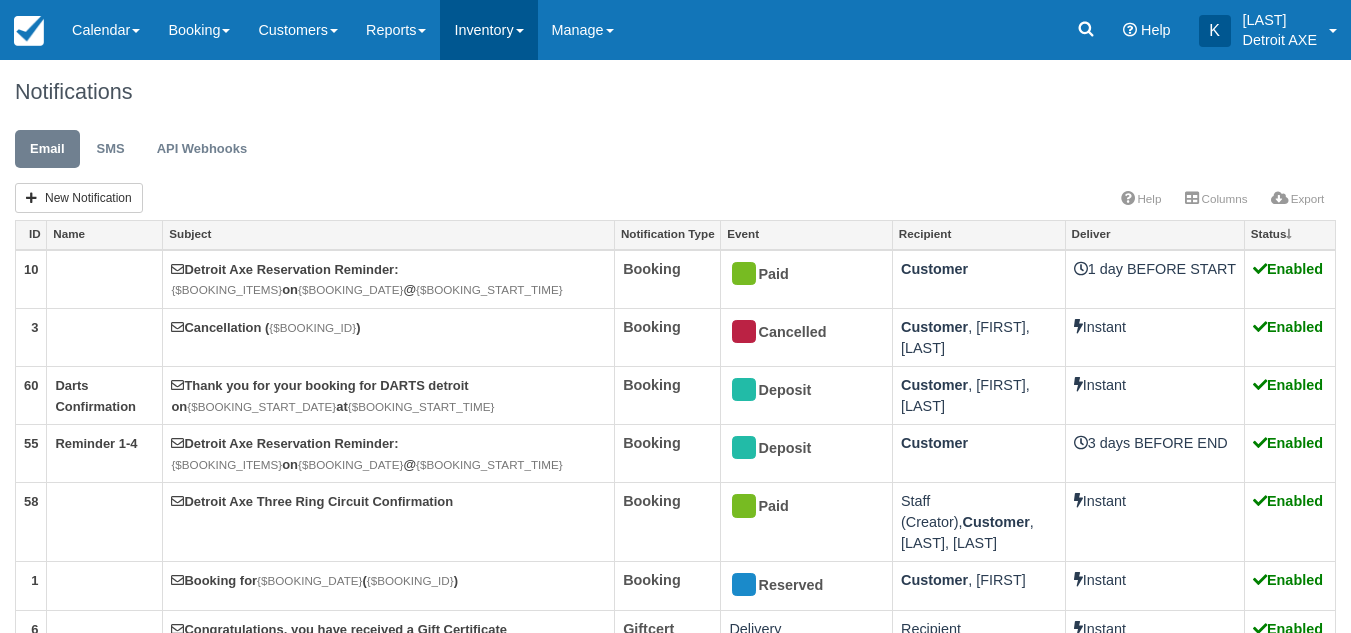click on "Inventory" at bounding box center [488, 30] 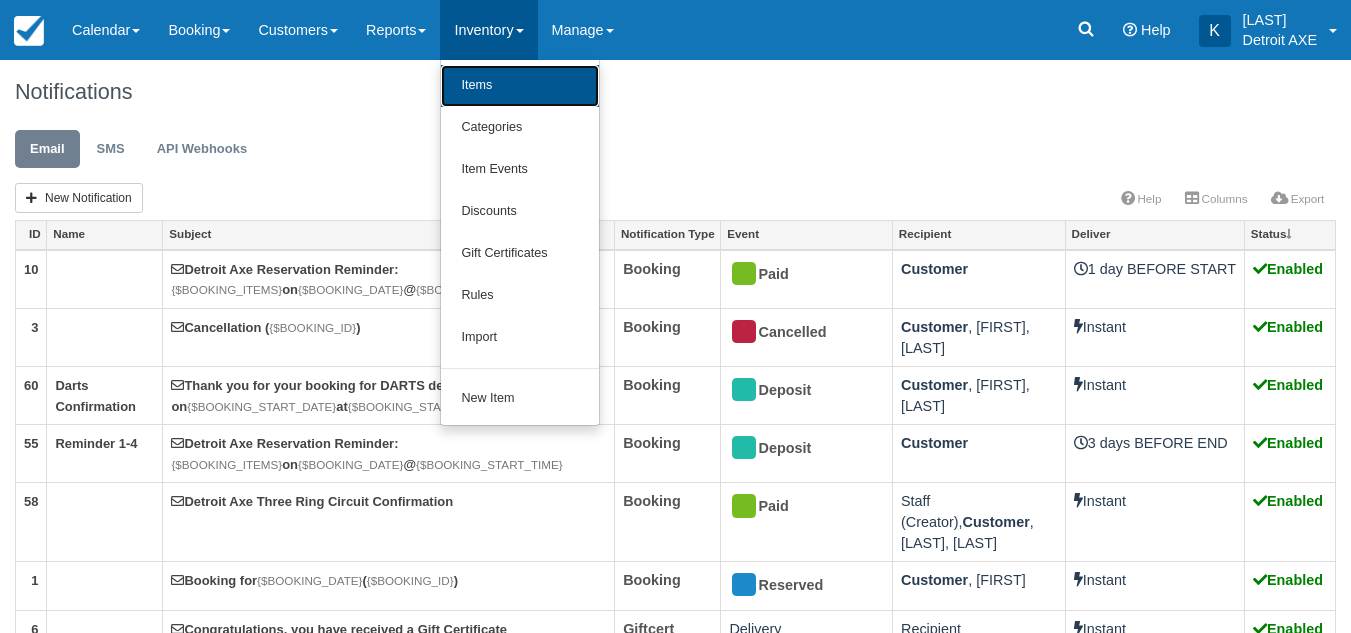 click on "Items" at bounding box center [520, 86] 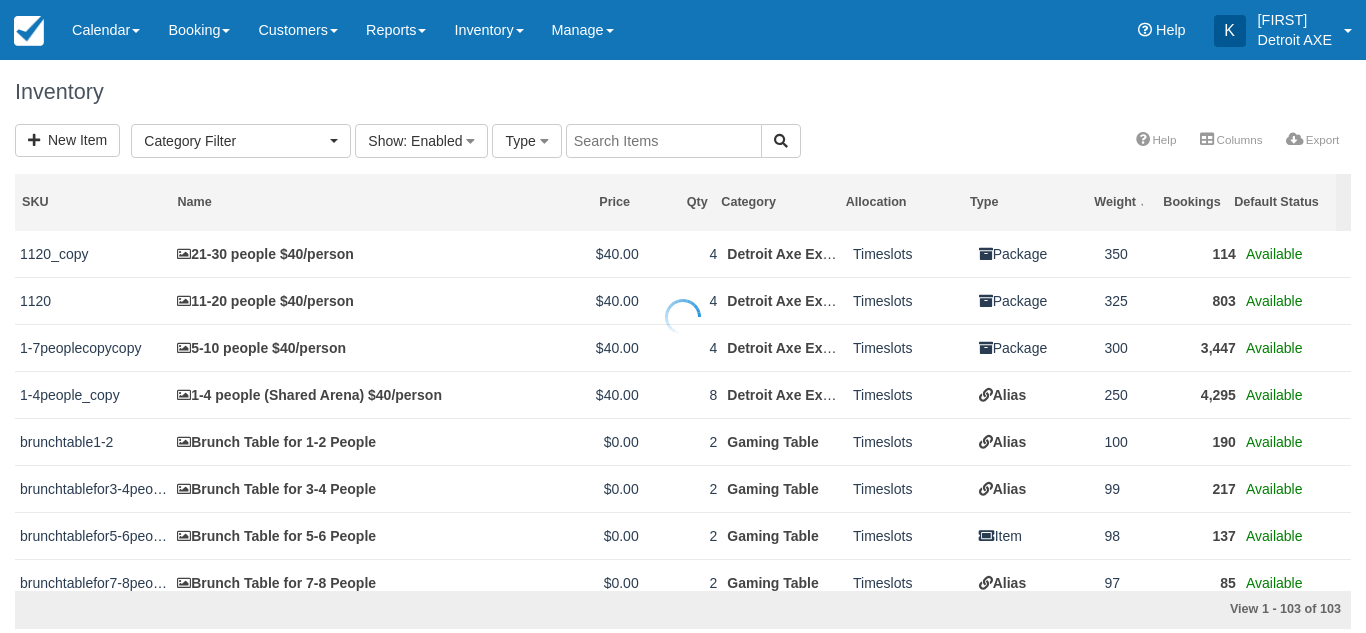 select 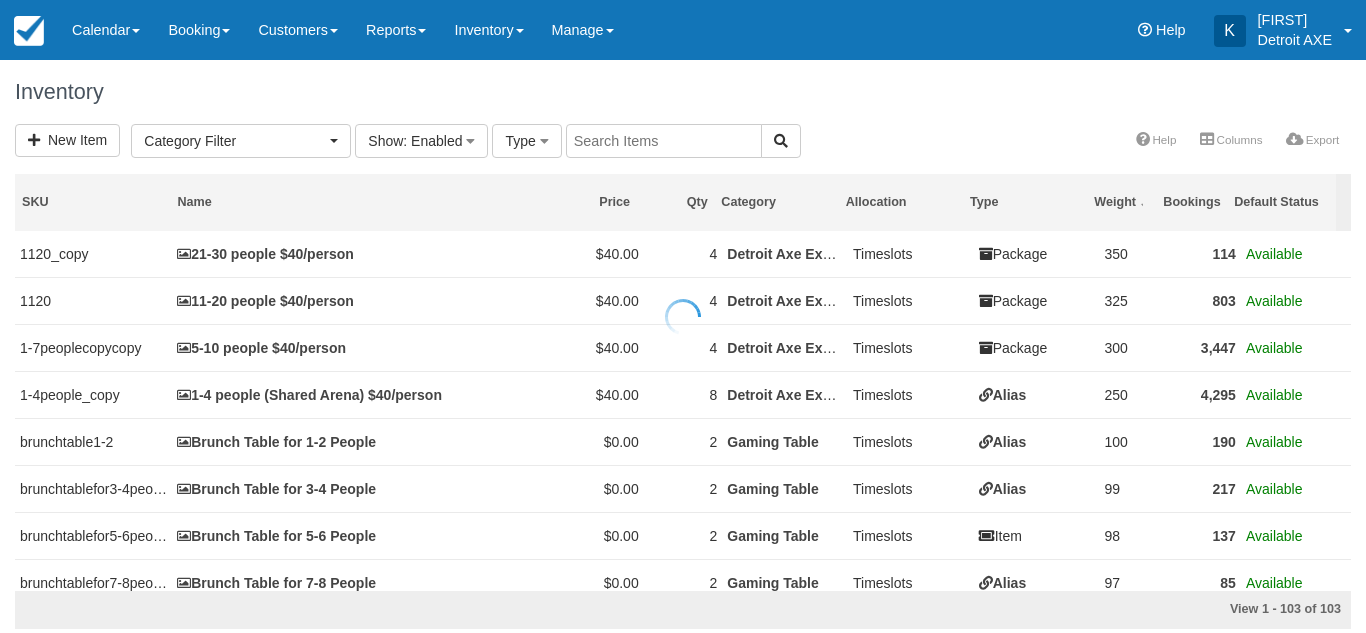 scroll, scrollTop: 0, scrollLeft: 0, axis: both 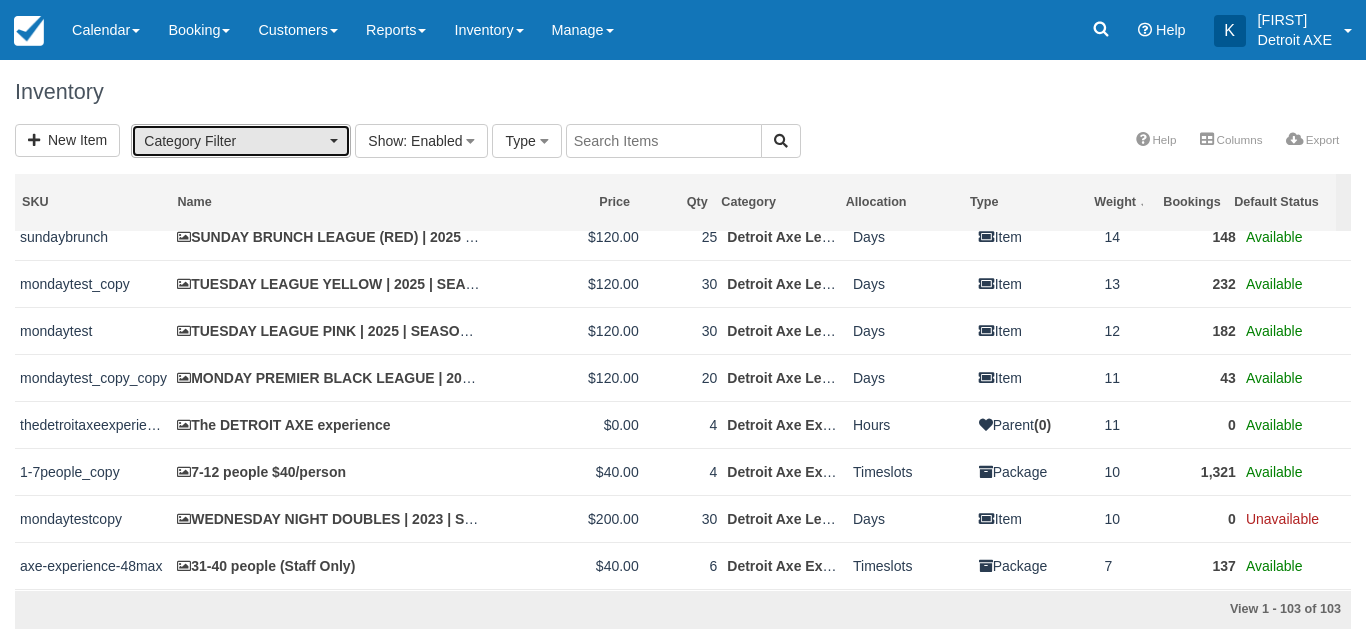 click on "Category Filter" at bounding box center [234, 141] 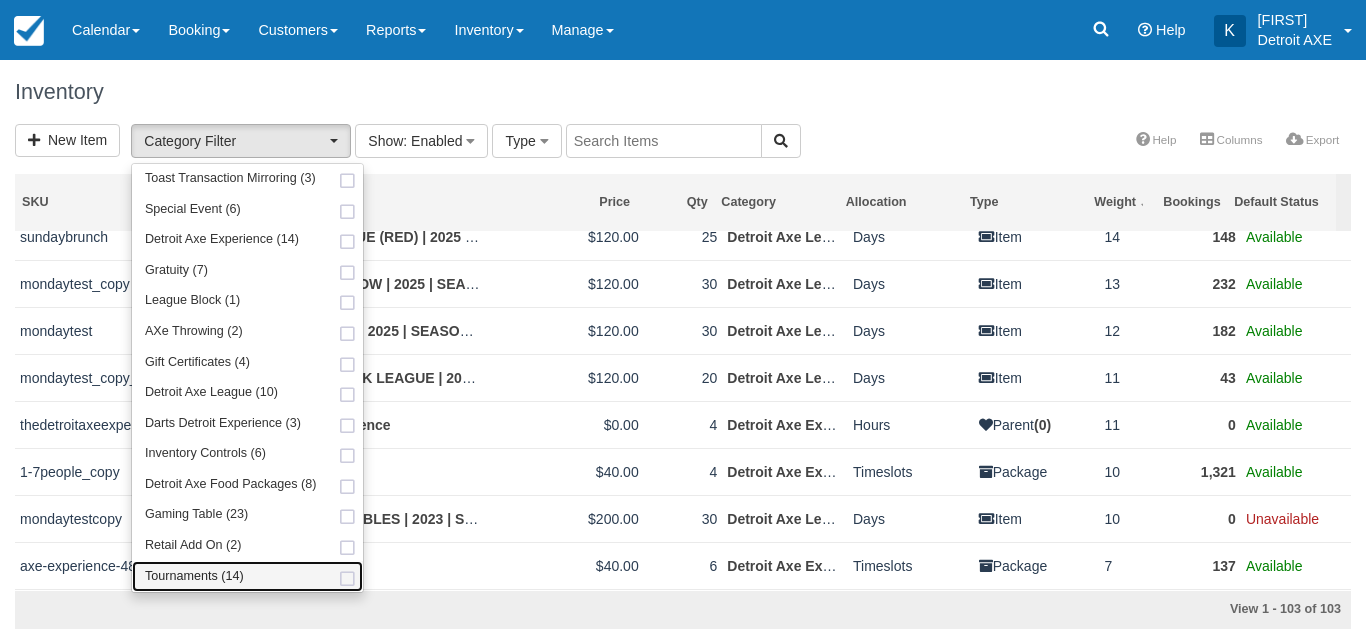 click on "Tournaments (14)" at bounding box center [247, 576] 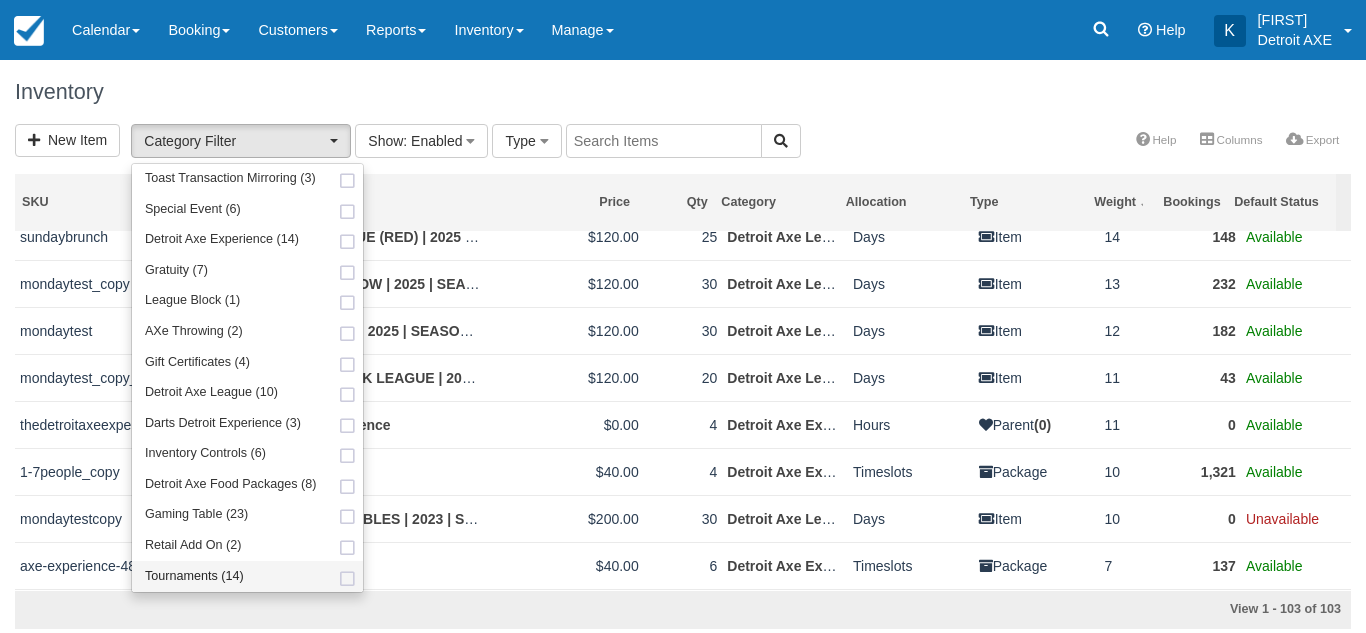 select on "13" 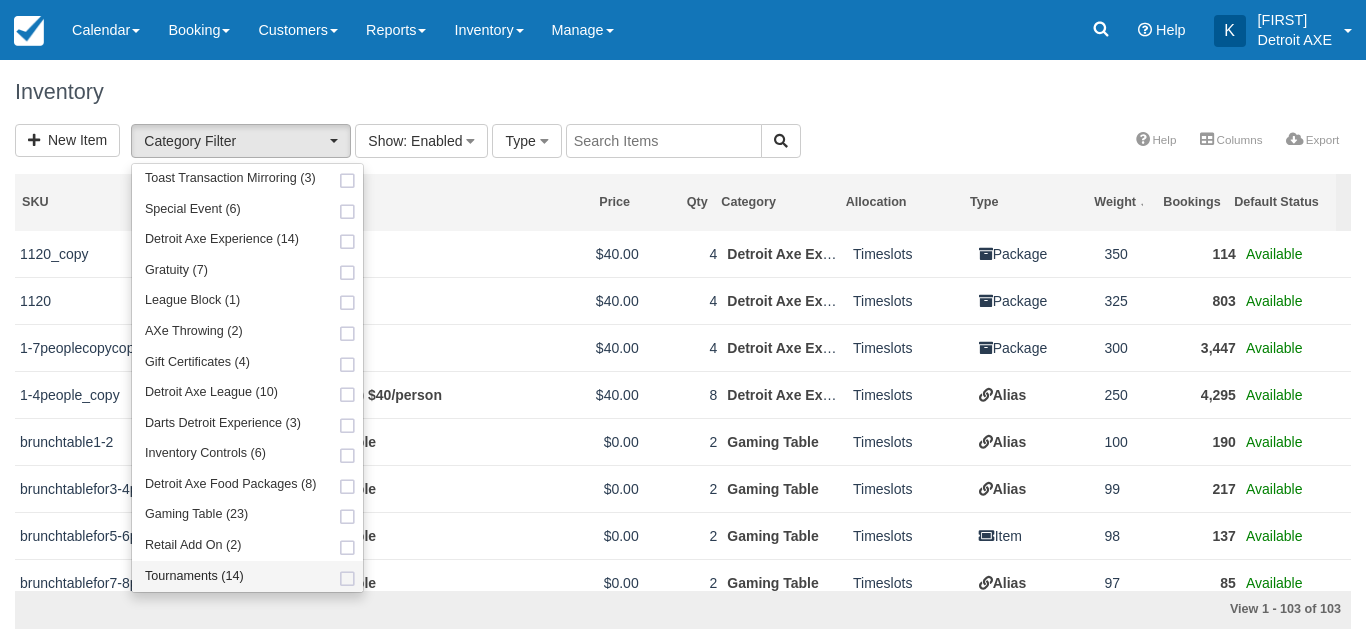 scroll, scrollTop: 219, scrollLeft: 0, axis: vertical 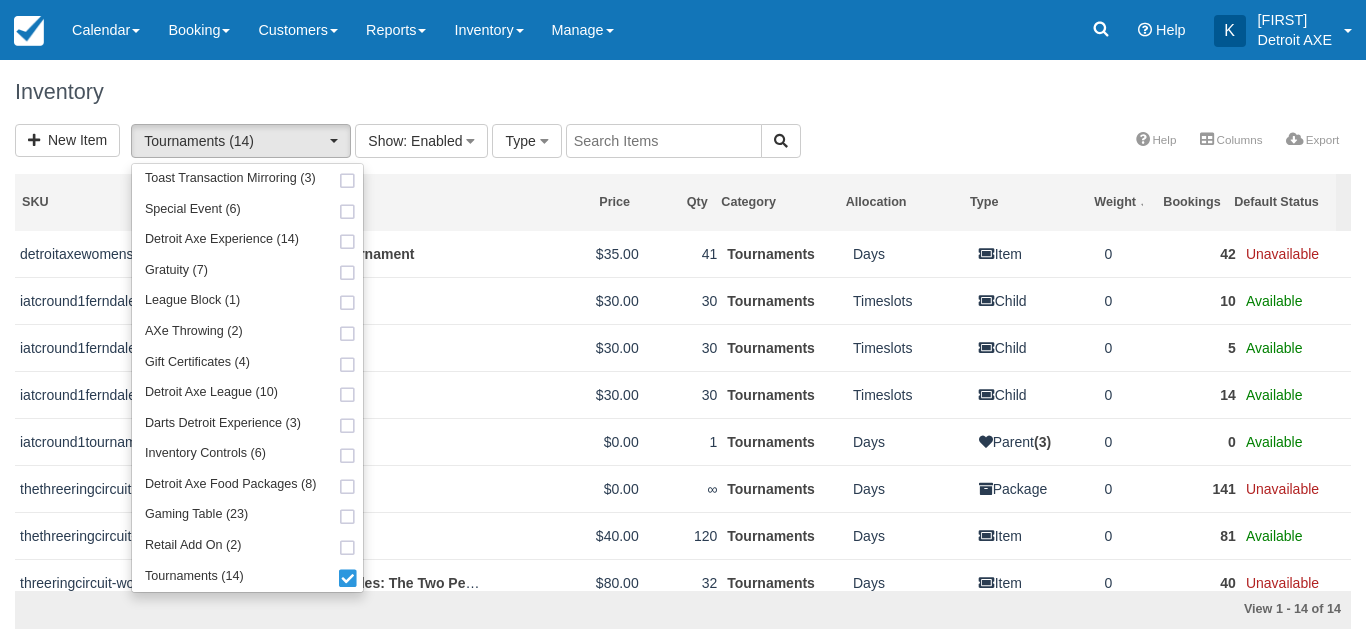 click on "Menu
Calendar
Customer
Inventory
Month
Week
Day
Booking
Daily Manifest
Daily List
Notes
Bookmarks
Waivers & Documents
New Booking
Toast Transaction Mirroring
Bingo Brunch!
Special Event
Food Package Option Fry option Gratuity" at bounding box center [683, 30] 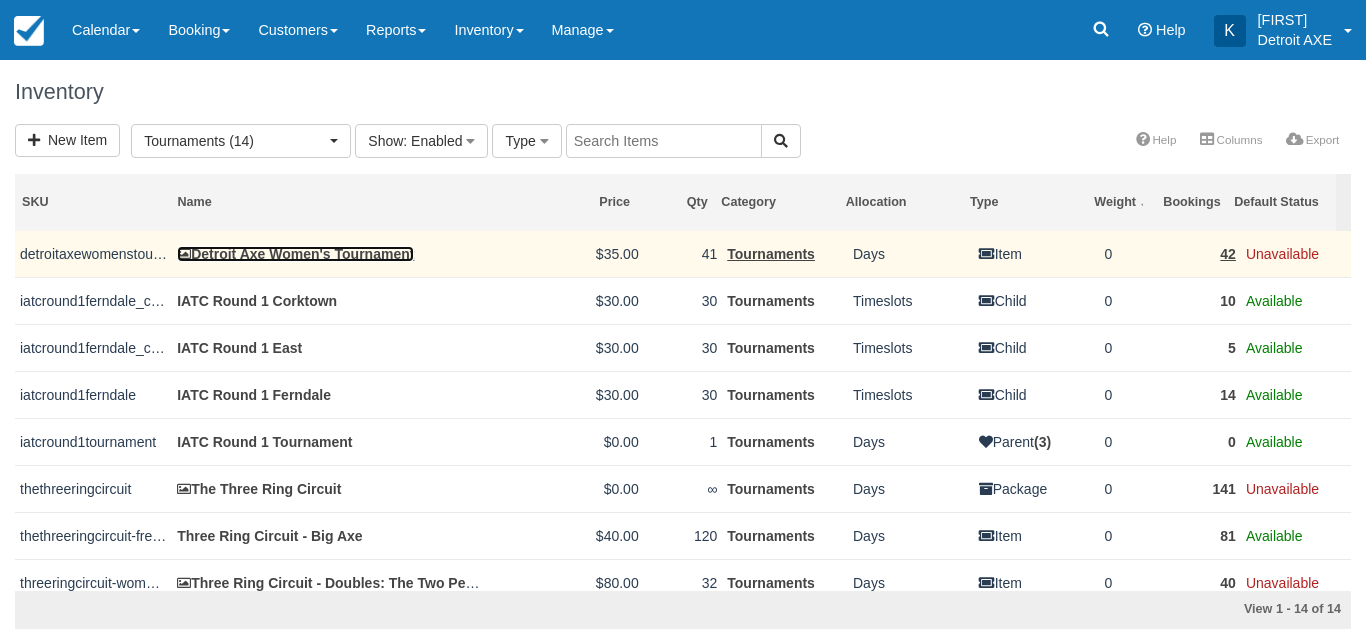 click on "Detroit Axe Women's Tournament" at bounding box center [295, 254] 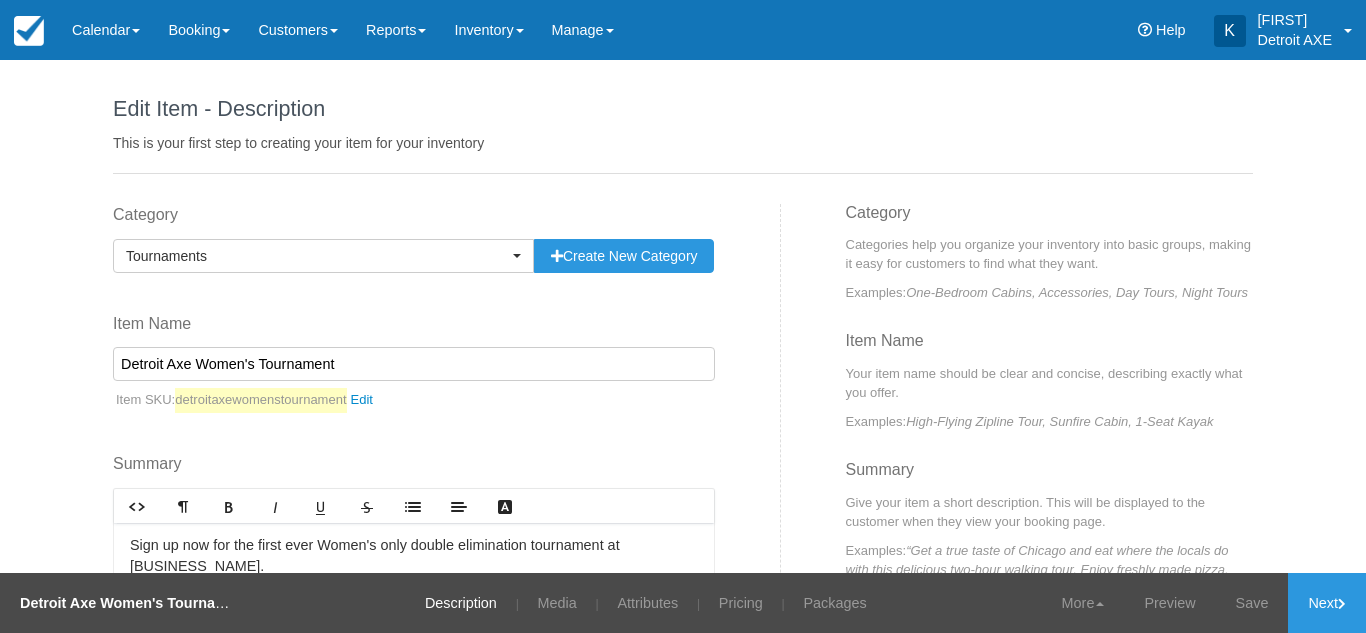 scroll, scrollTop: 0, scrollLeft: 0, axis: both 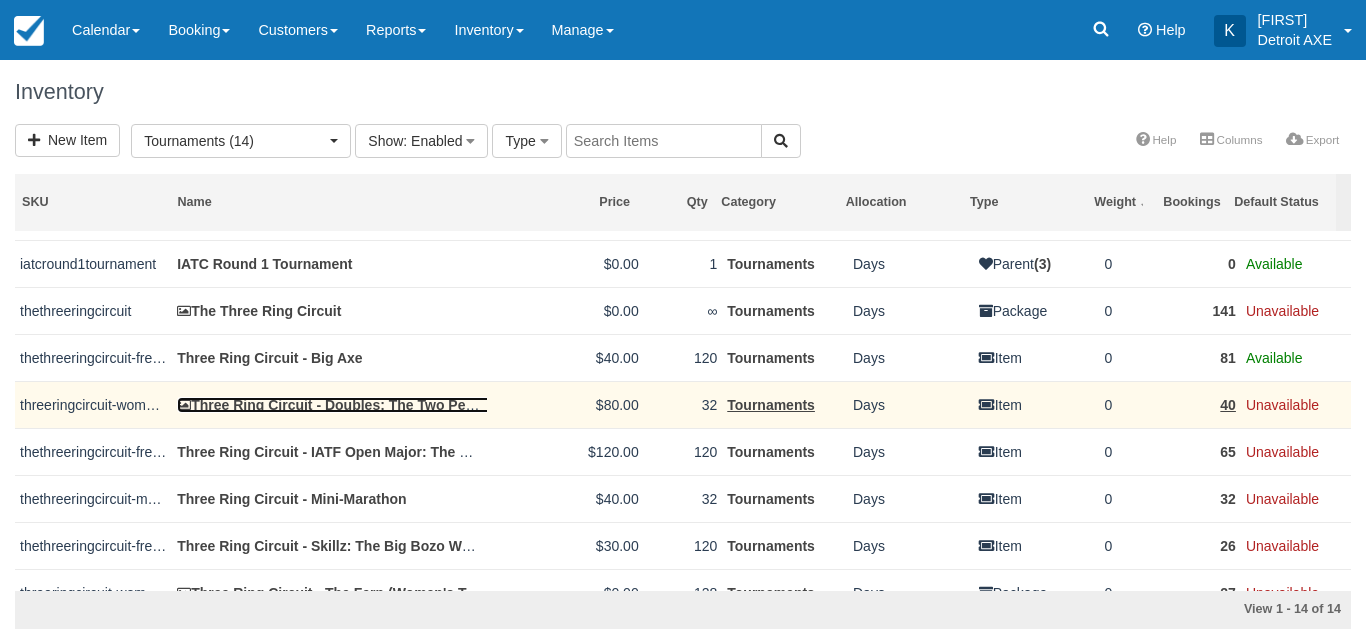 click on "Three Ring Circuit - Doubles: The Two Person Marathon Open" at bounding box center (389, 405) 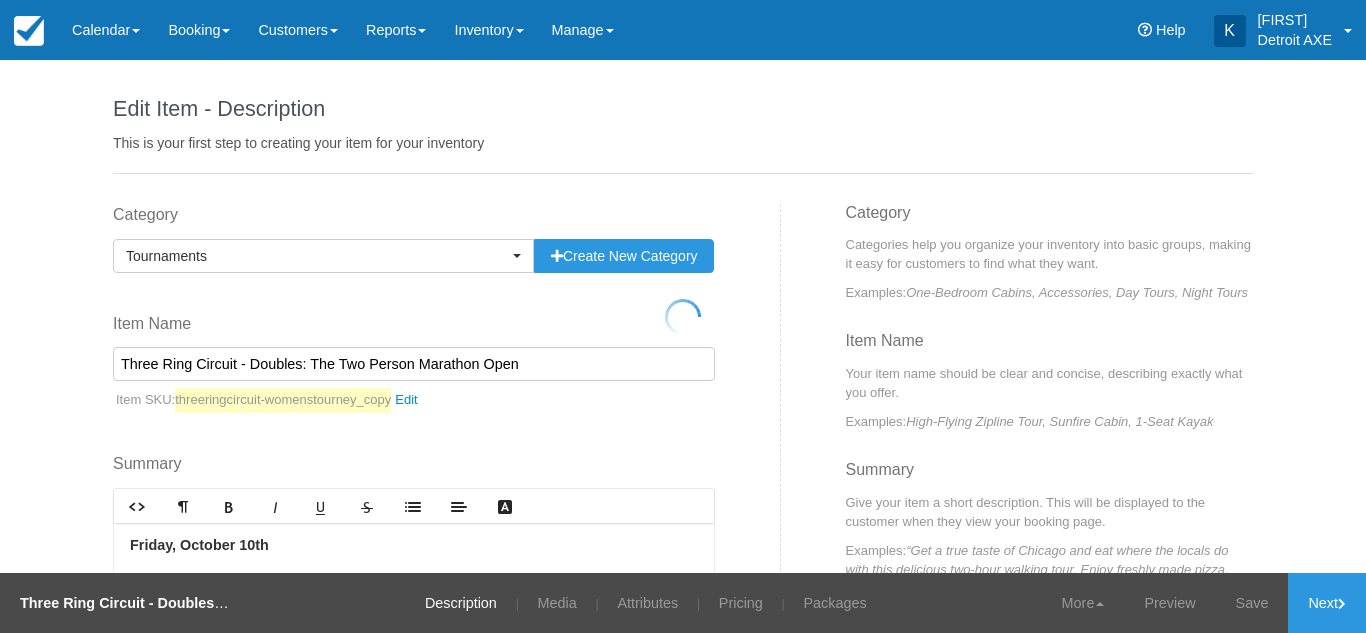 scroll, scrollTop: 0, scrollLeft: 0, axis: both 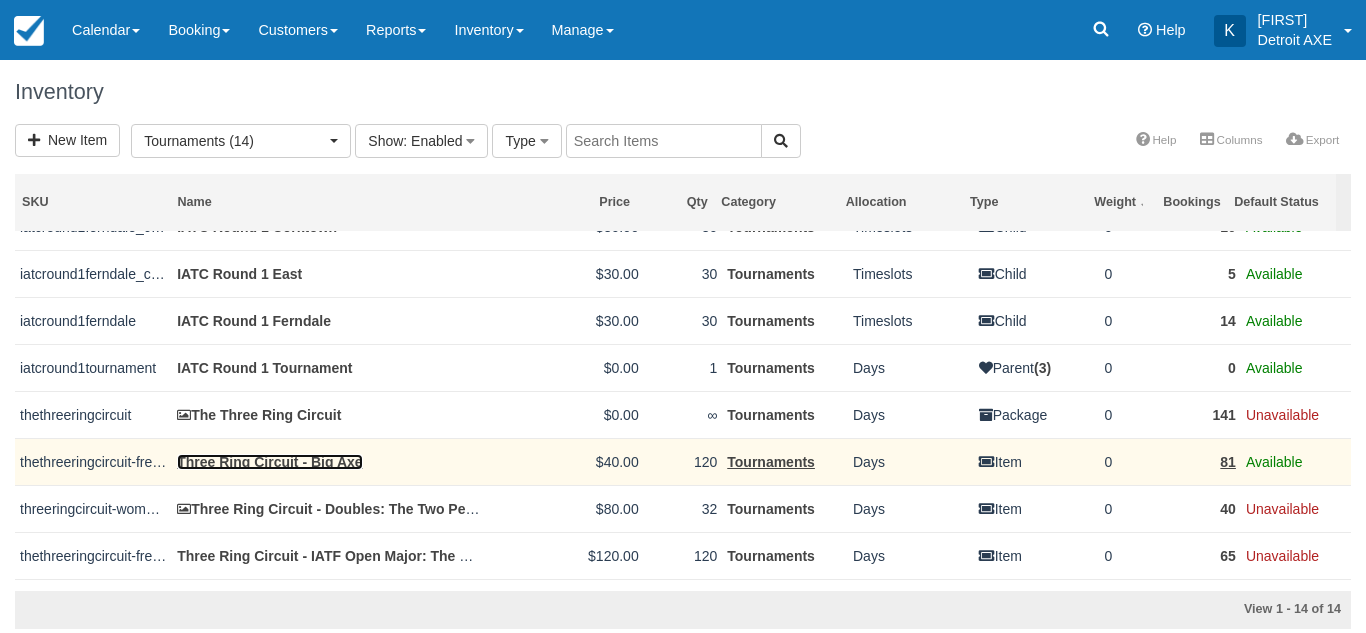 click on "Three Ring Circuit - Big Axe" at bounding box center (269, 462) 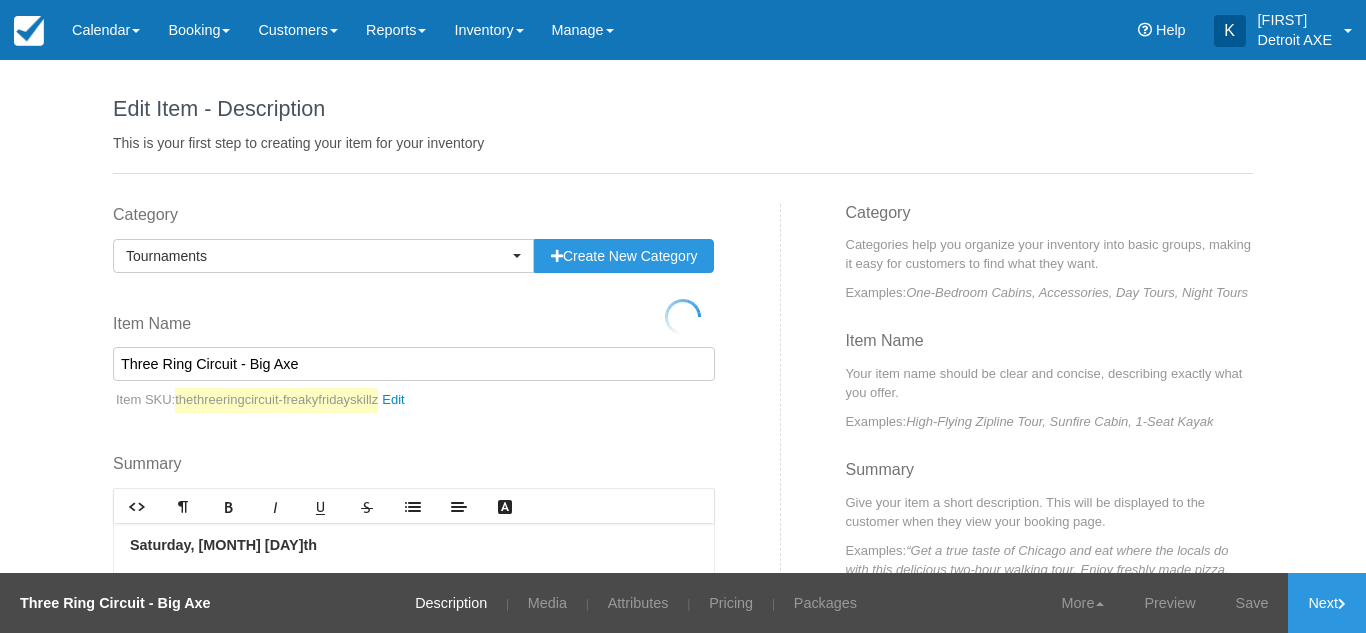 scroll, scrollTop: 0, scrollLeft: 0, axis: both 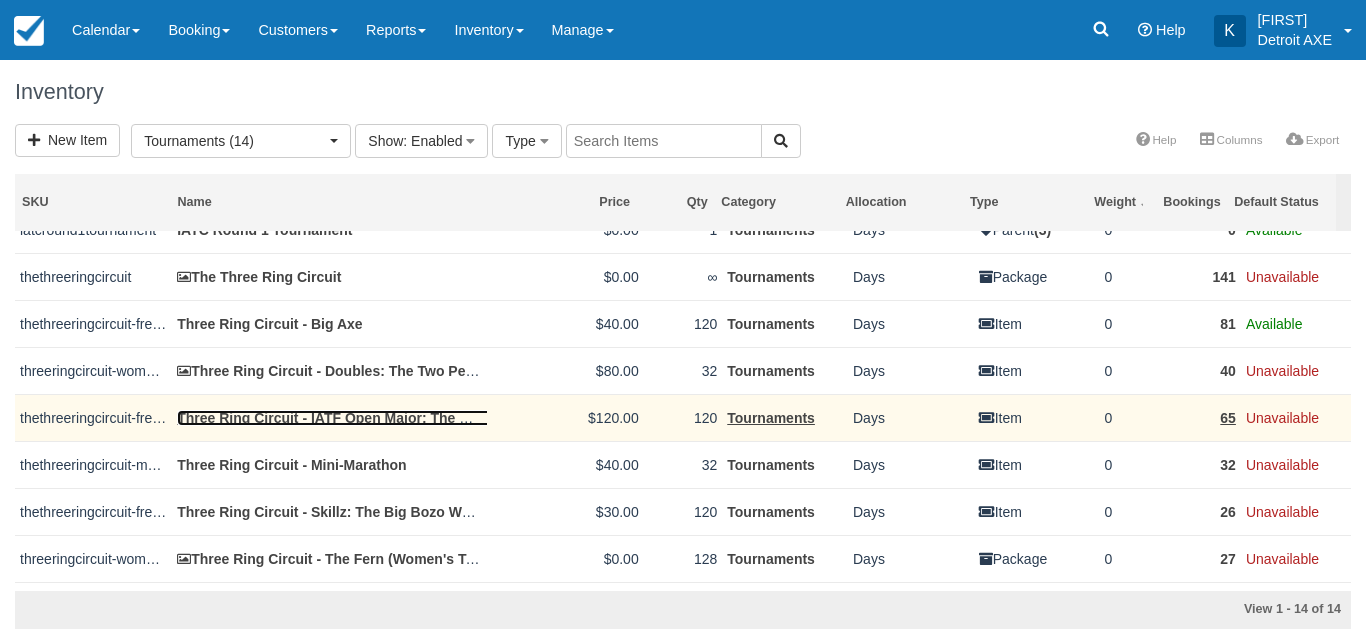 click on "Three Ring Circuit - IATF Open Major: The Ben Potter Memorial Classic" at bounding box center [412, 418] 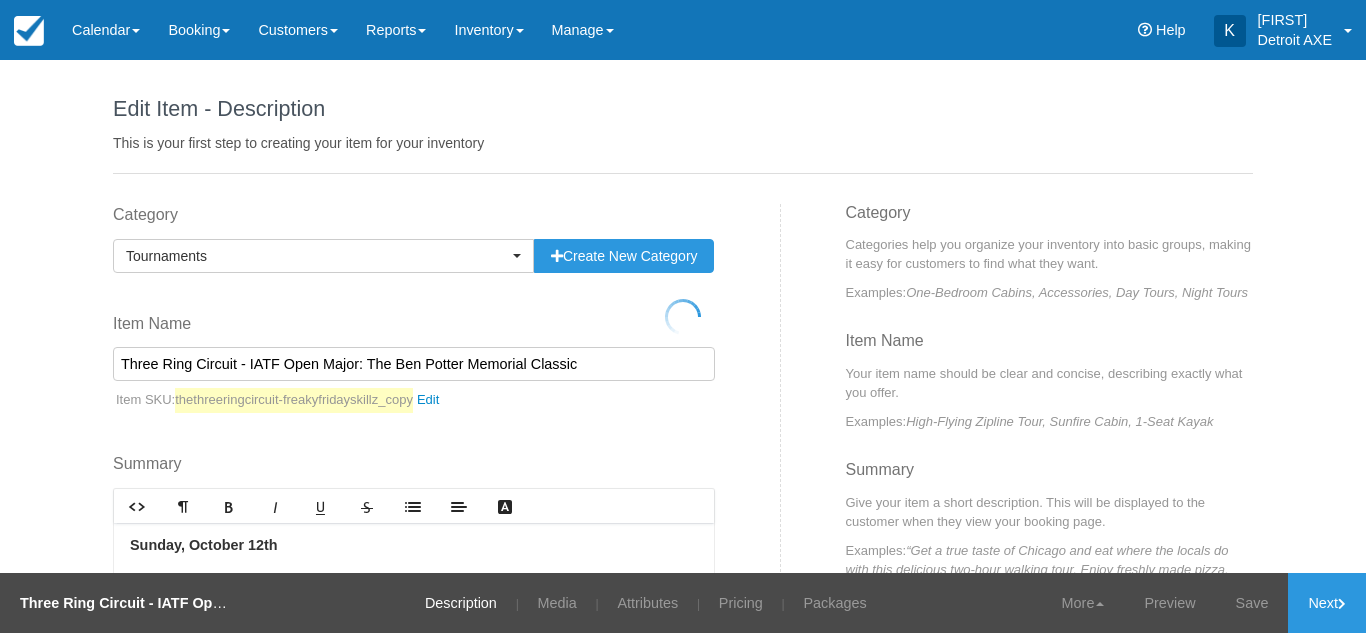 scroll, scrollTop: 0, scrollLeft: 0, axis: both 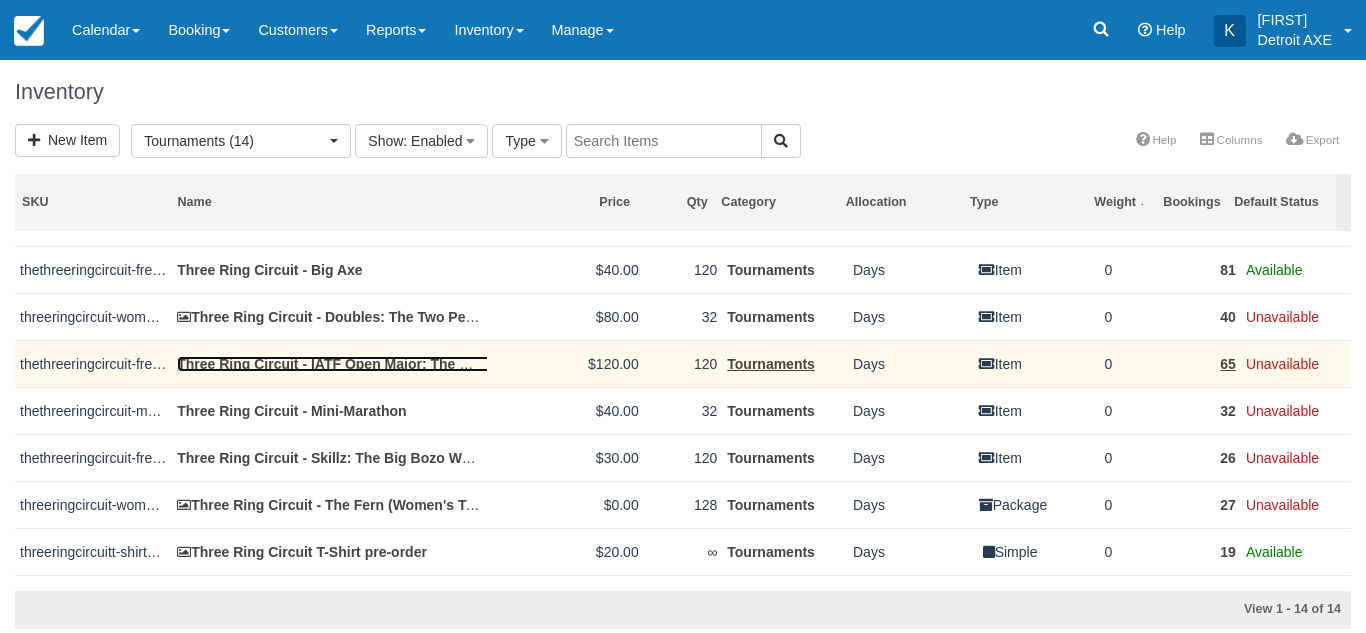 click on "Three Ring Circuit - IATF Open Major: The Ben Potter Memorial Classic" at bounding box center [412, 364] 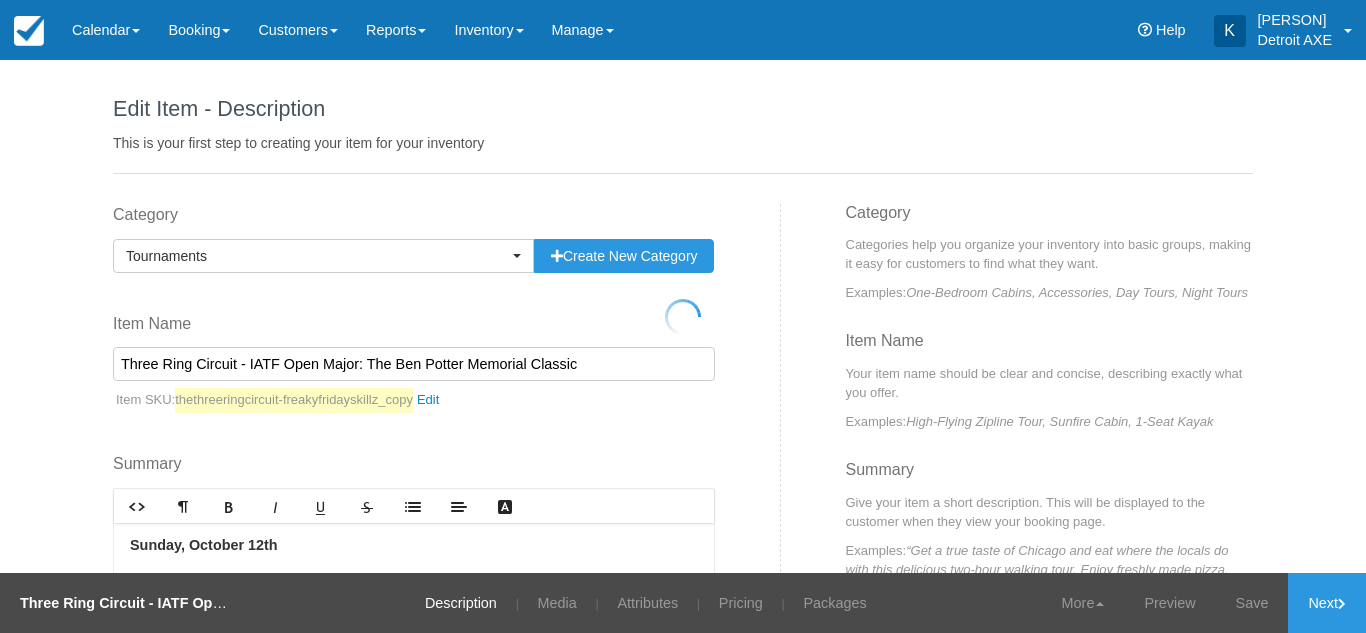 scroll, scrollTop: 0, scrollLeft: 0, axis: both 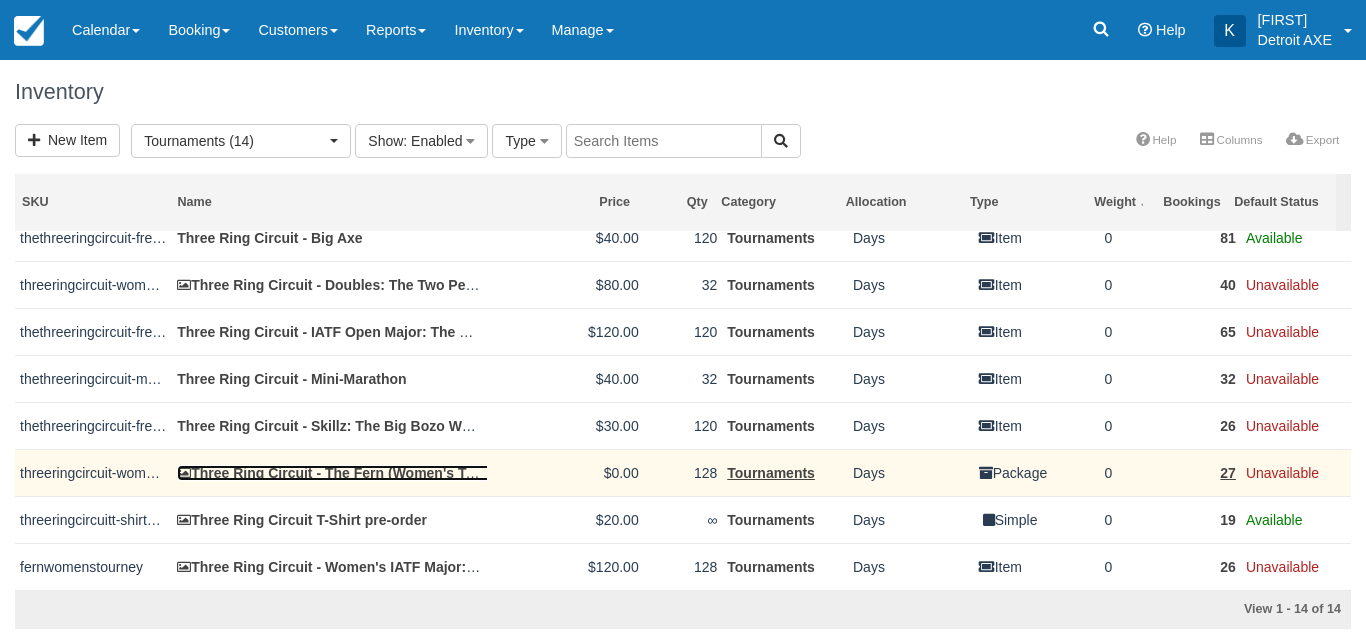 click on "Three Ring Circuit - The Fern (Women's Tourney and Doubles)" at bounding box center (391, 473) 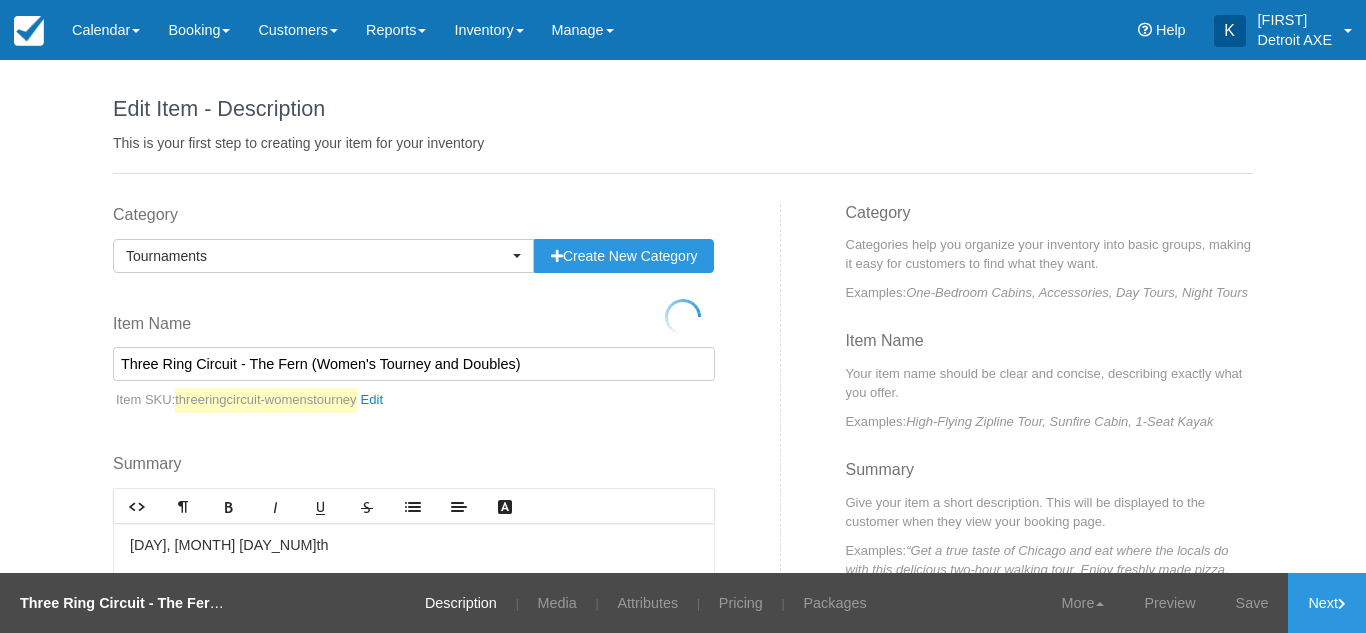 scroll, scrollTop: 0, scrollLeft: 0, axis: both 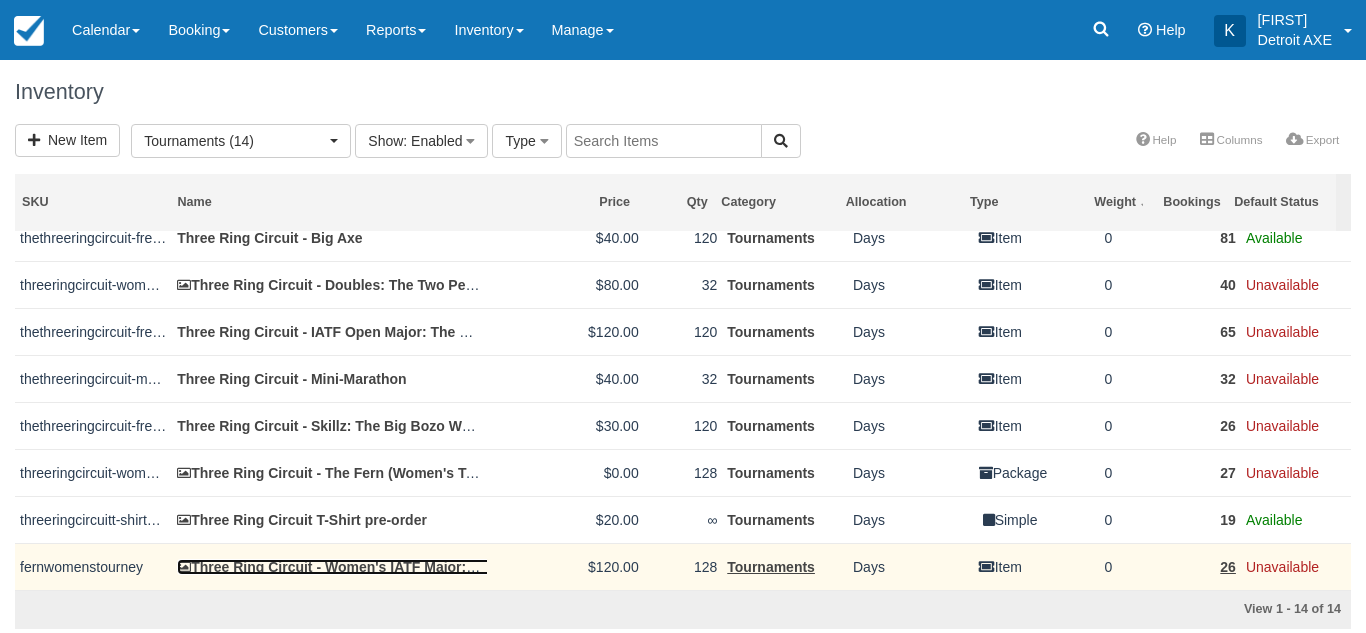 click on "Three Ring Circuit - Women's IATF Major: The Fern" at bounding box center (353, 567) 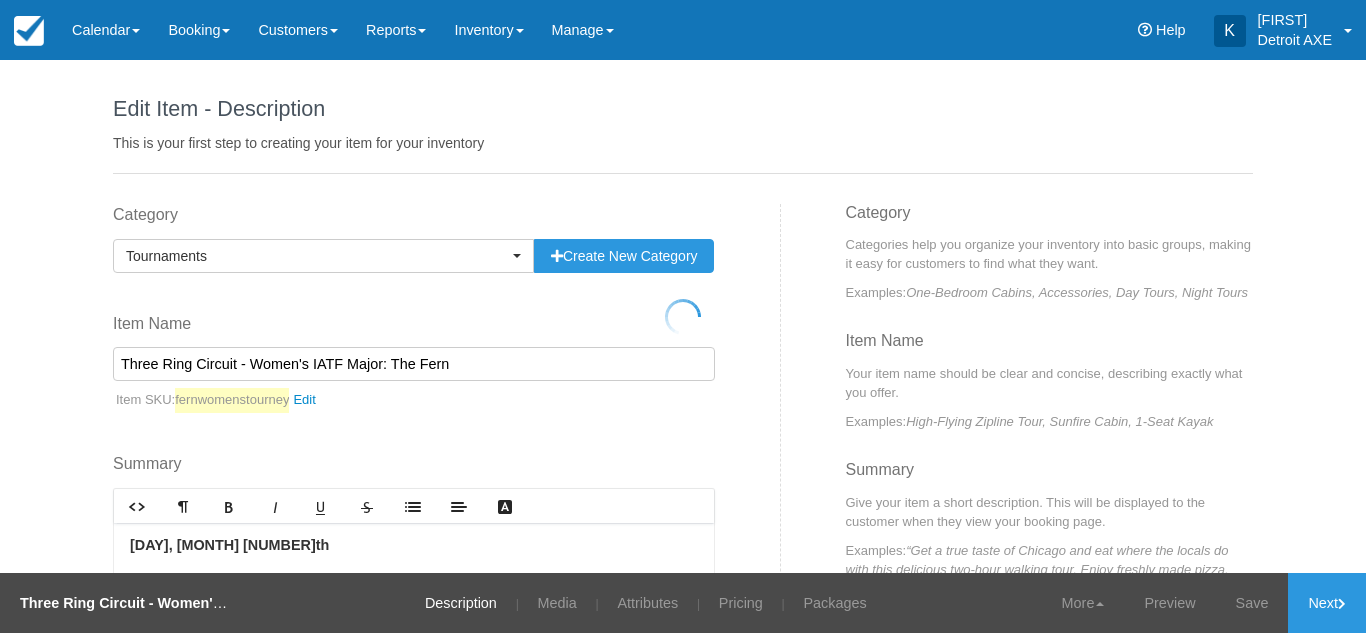 scroll, scrollTop: 0, scrollLeft: 0, axis: both 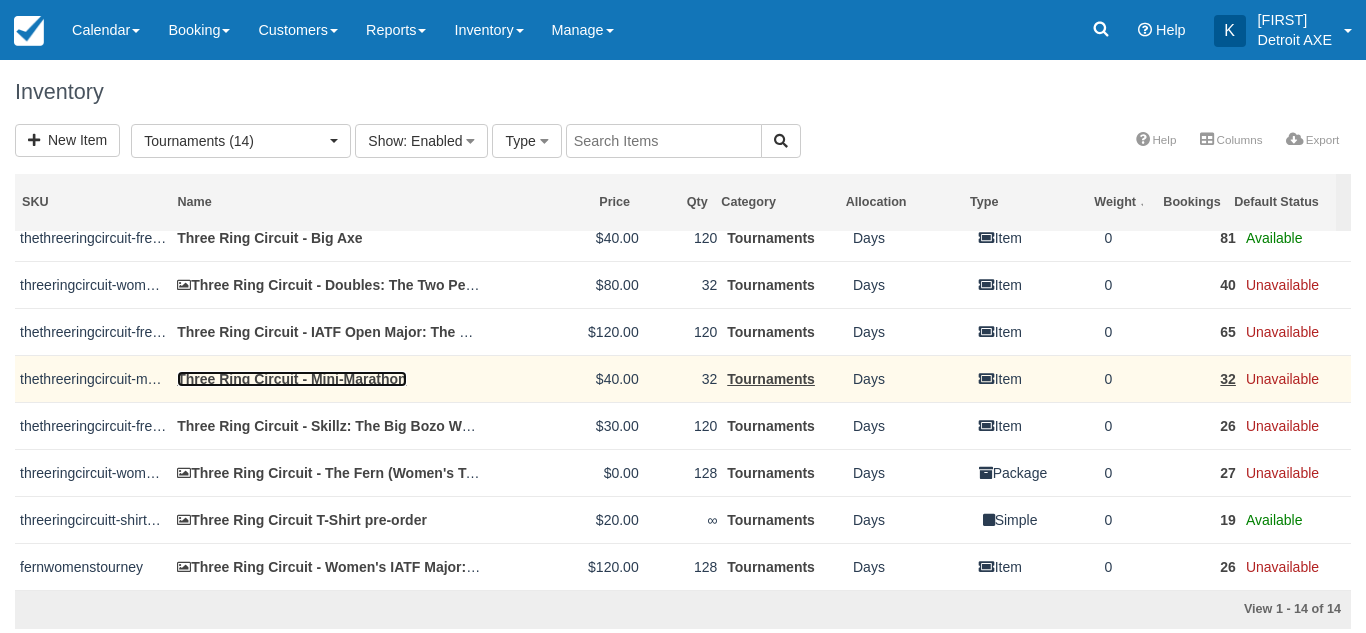 click on "Three Ring Circuit - Mini-Marathon" at bounding box center [291, 379] 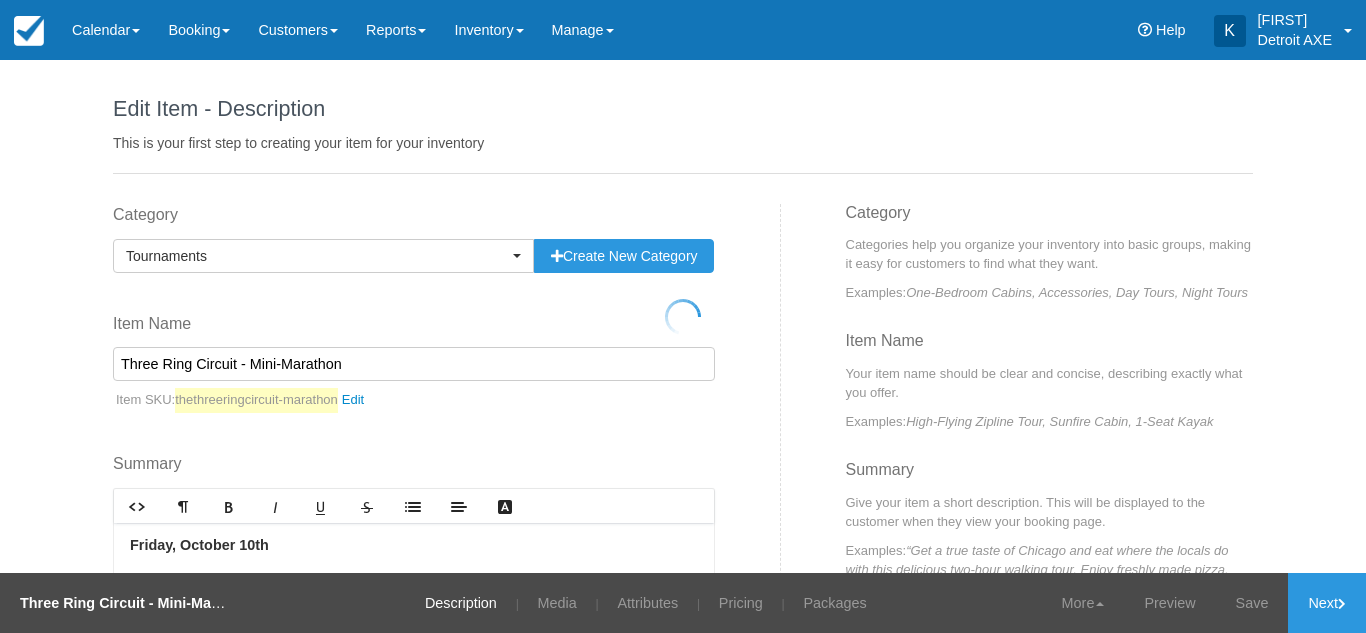 scroll, scrollTop: 0, scrollLeft: 0, axis: both 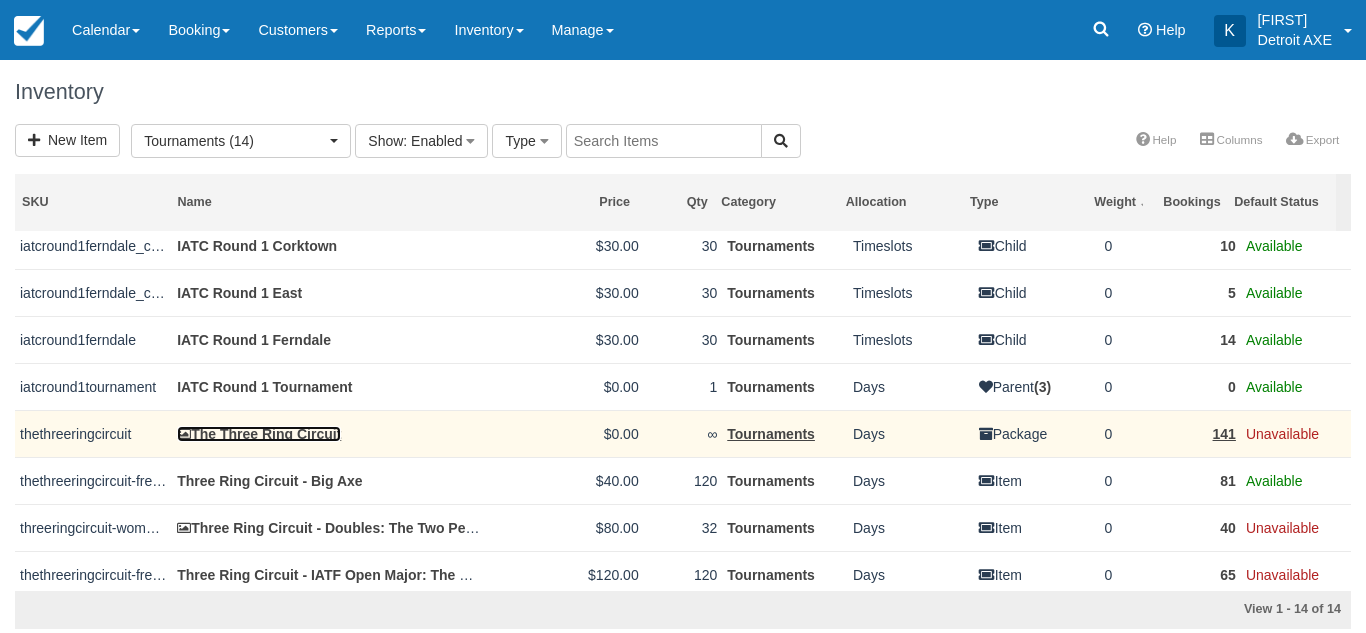 click on "The Three Ring Circuit" at bounding box center [259, 434] 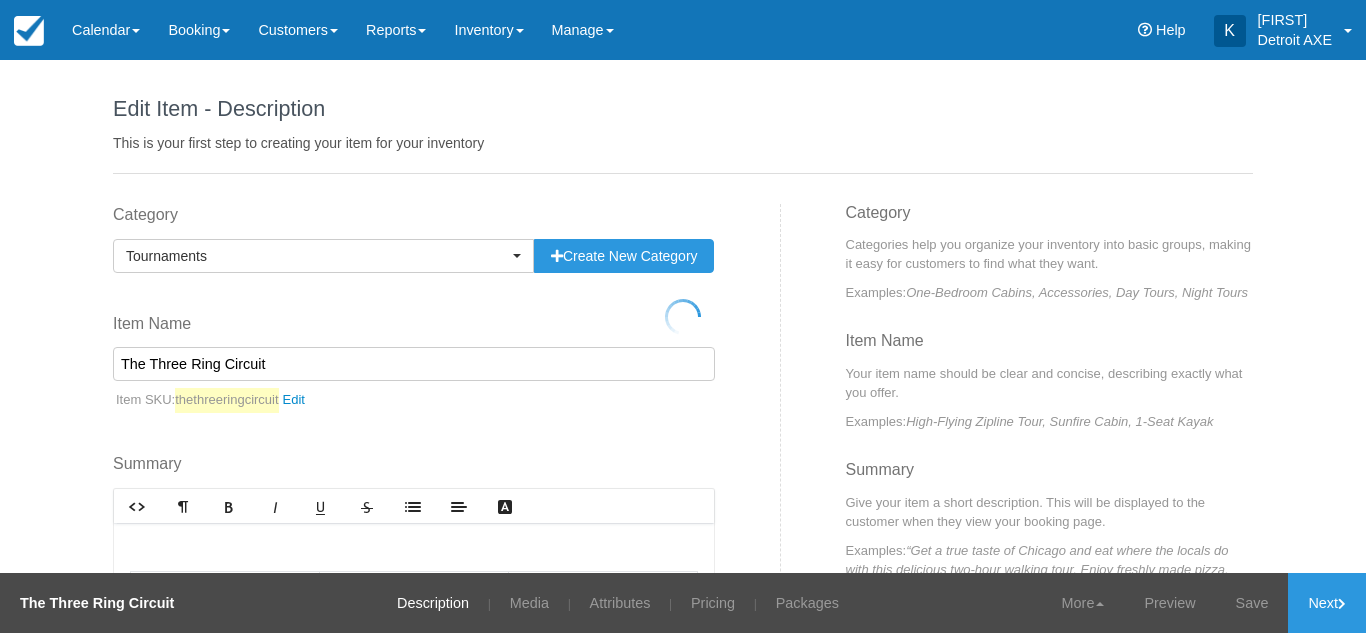 scroll, scrollTop: 0, scrollLeft: 0, axis: both 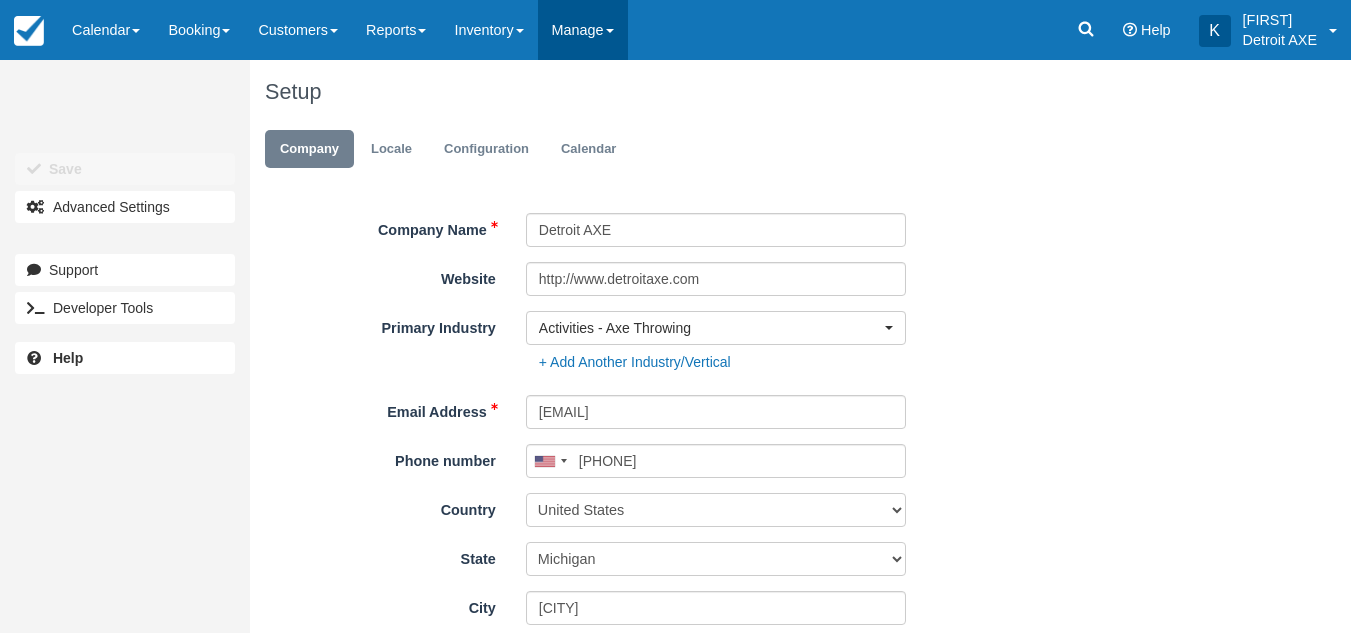 click on "Manage" at bounding box center [583, 30] 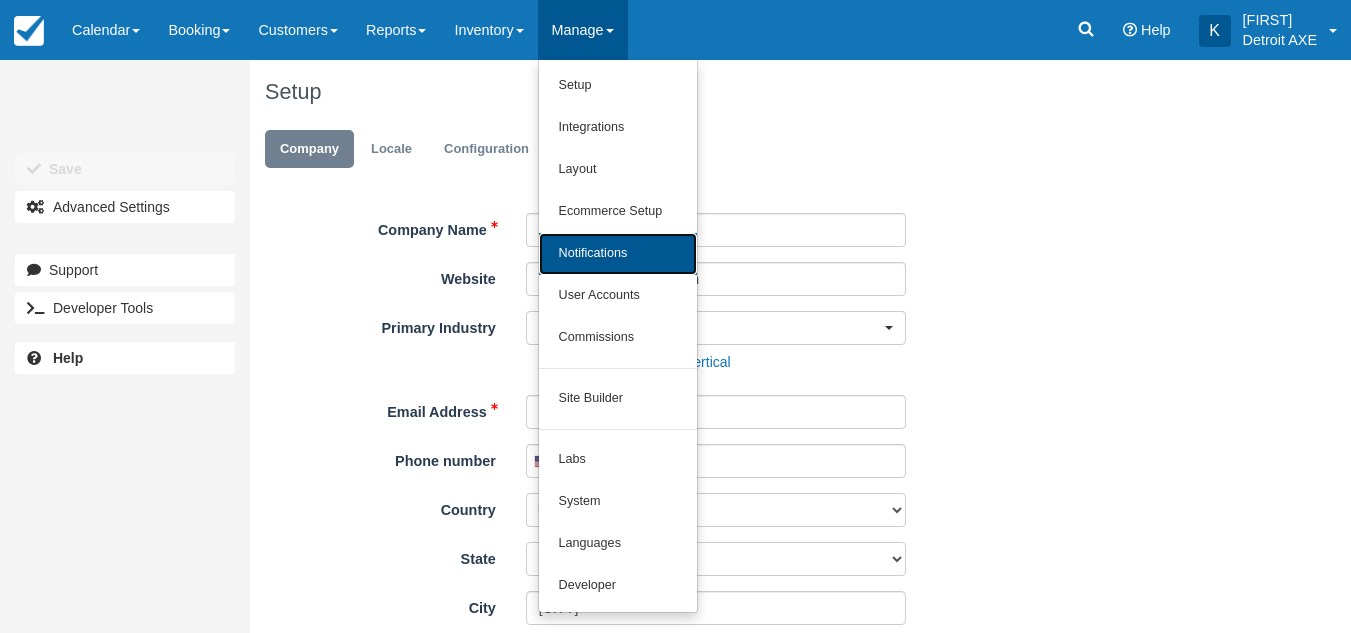 click on "Notifications" at bounding box center [618, 254] 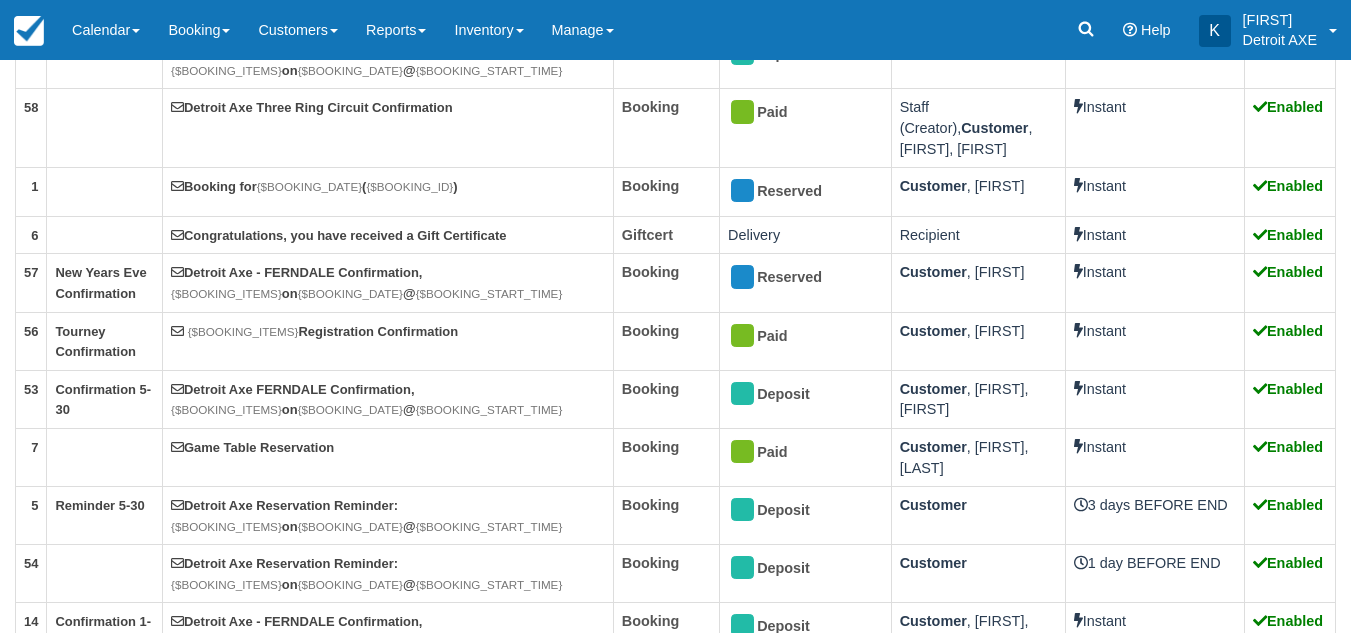 scroll, scrollTop: 438, scrollLeft: 0, axis: vertical 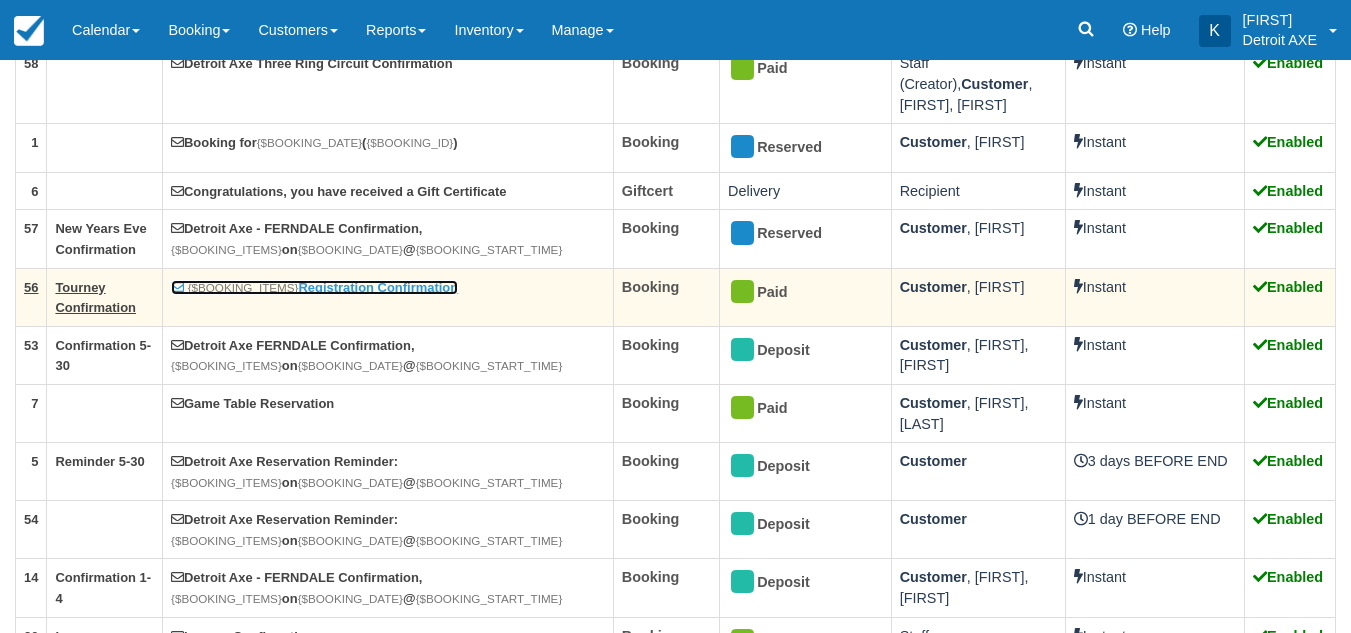 click on "{$BOOKING_ITEMS}  Registration Confirmation" at bounding box center [314, 287] 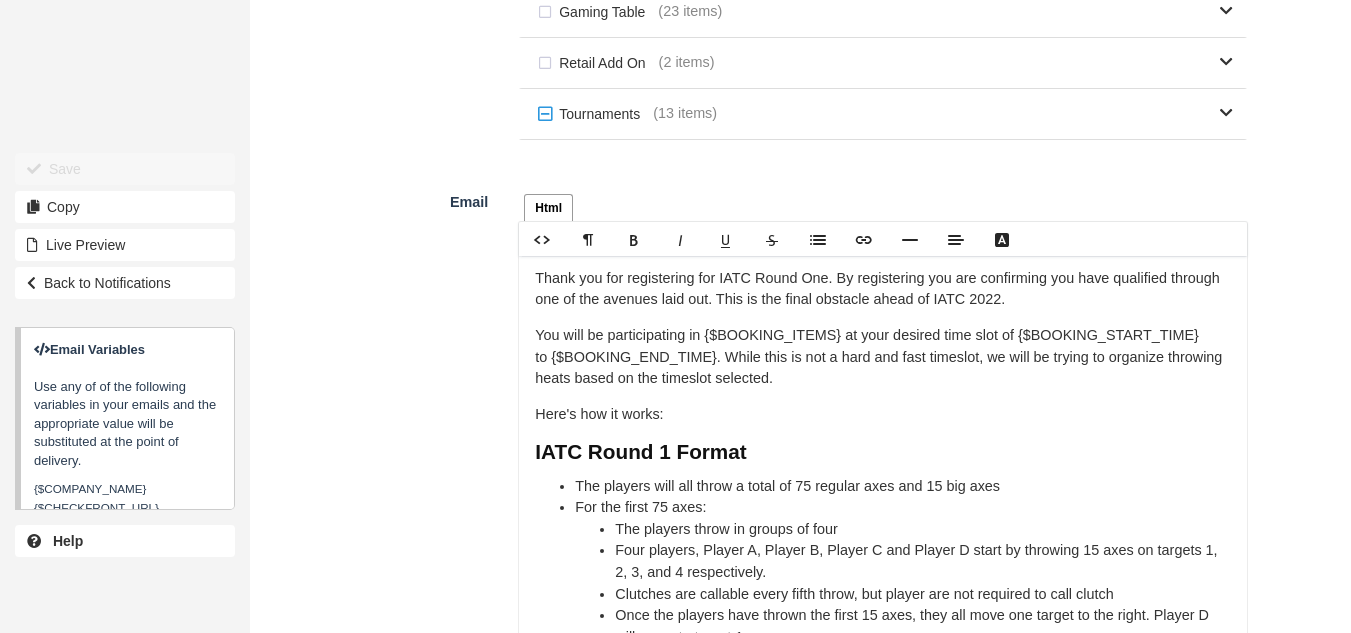 scroll, scrollTop: 1902, scrollLeft: 0, axis: vertical 